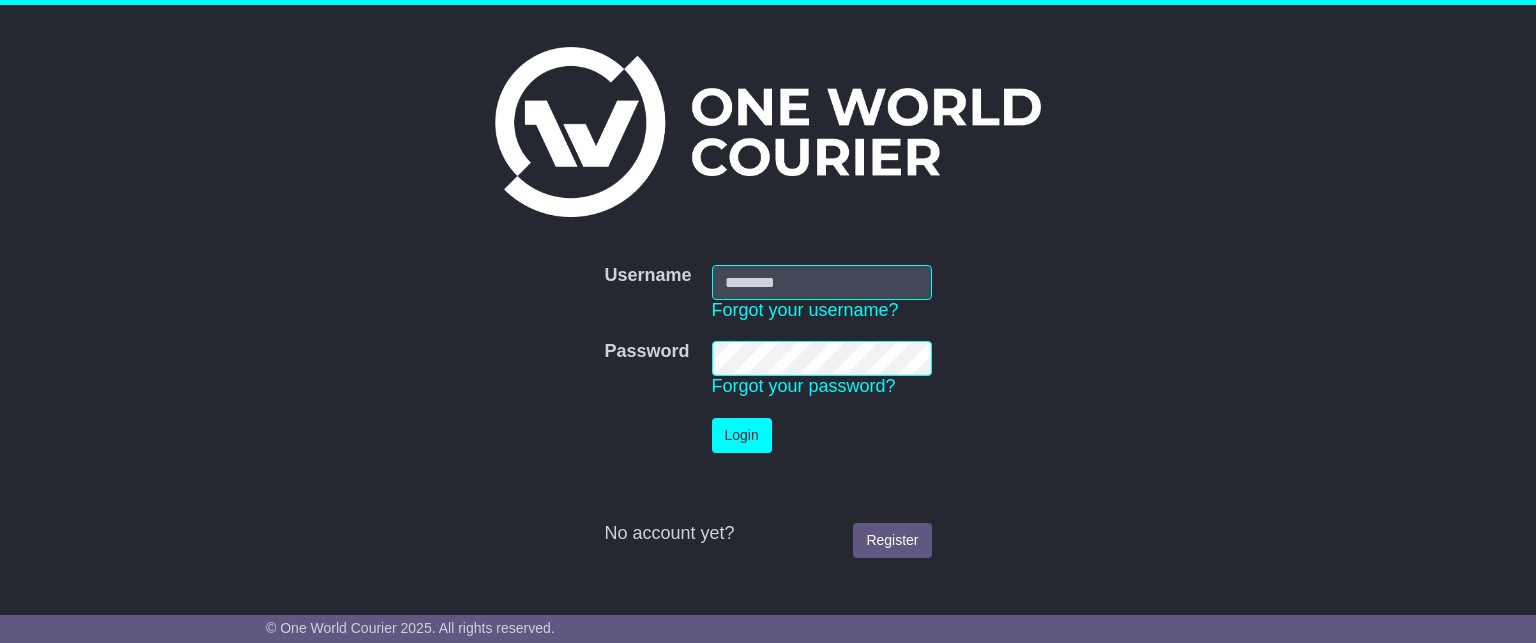scroll, scrollTop: 0, scrollLeft: 0, axis: both 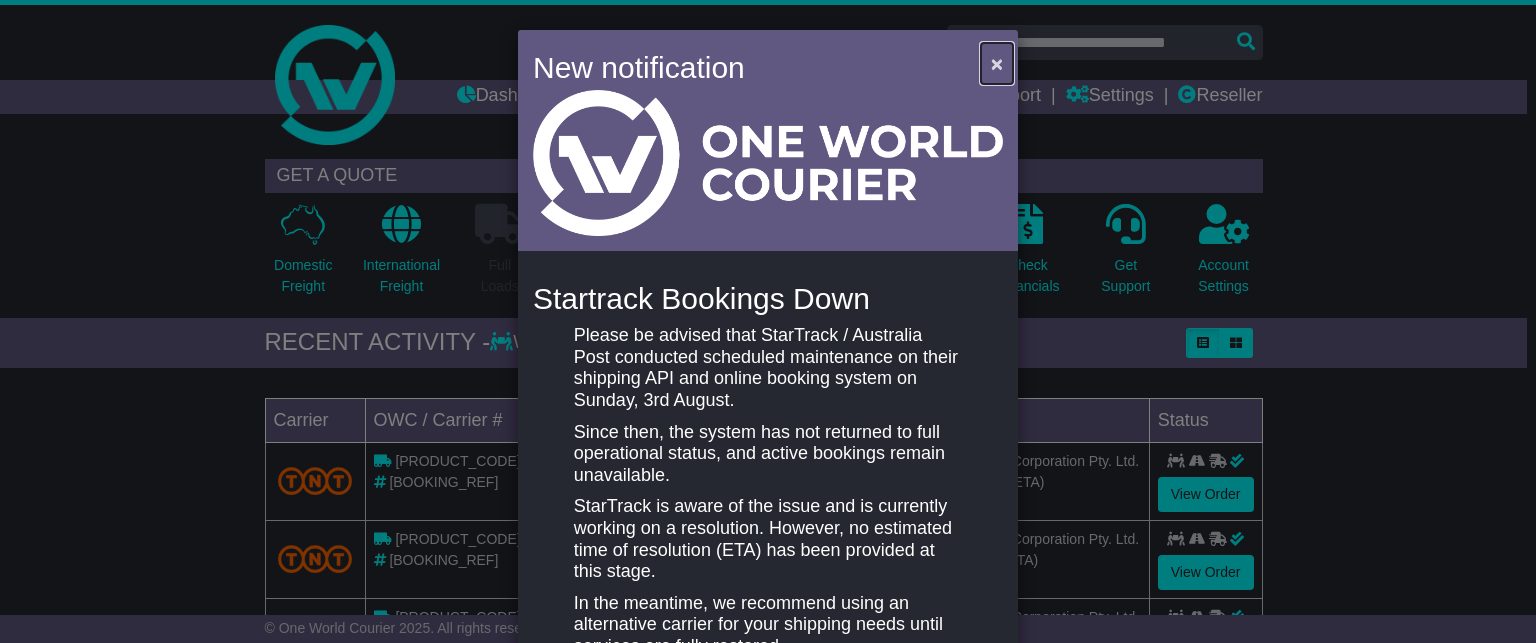 drag, startPoint x: 995, startPoint y: 63, endPoint x: 968, endPoint y: 77, distance: 30.413813 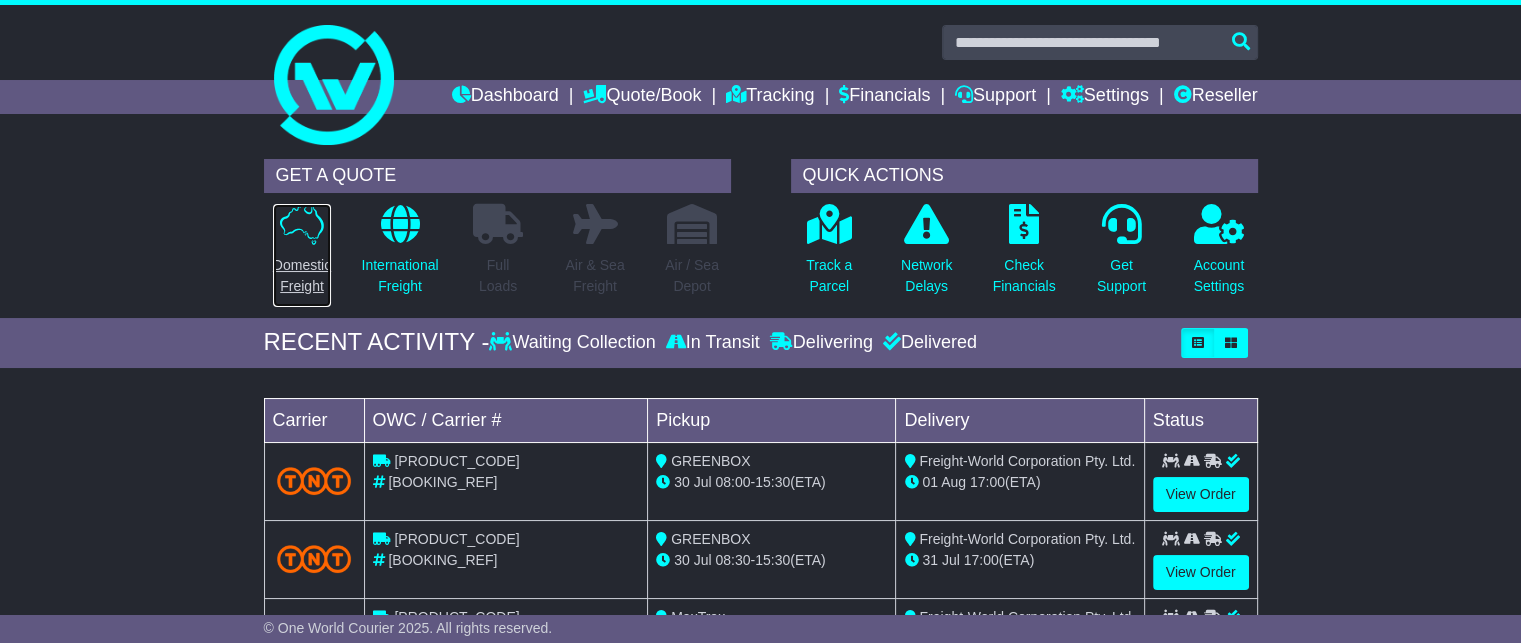 click on "Domestic Freight" at bounding box center (302, 255) 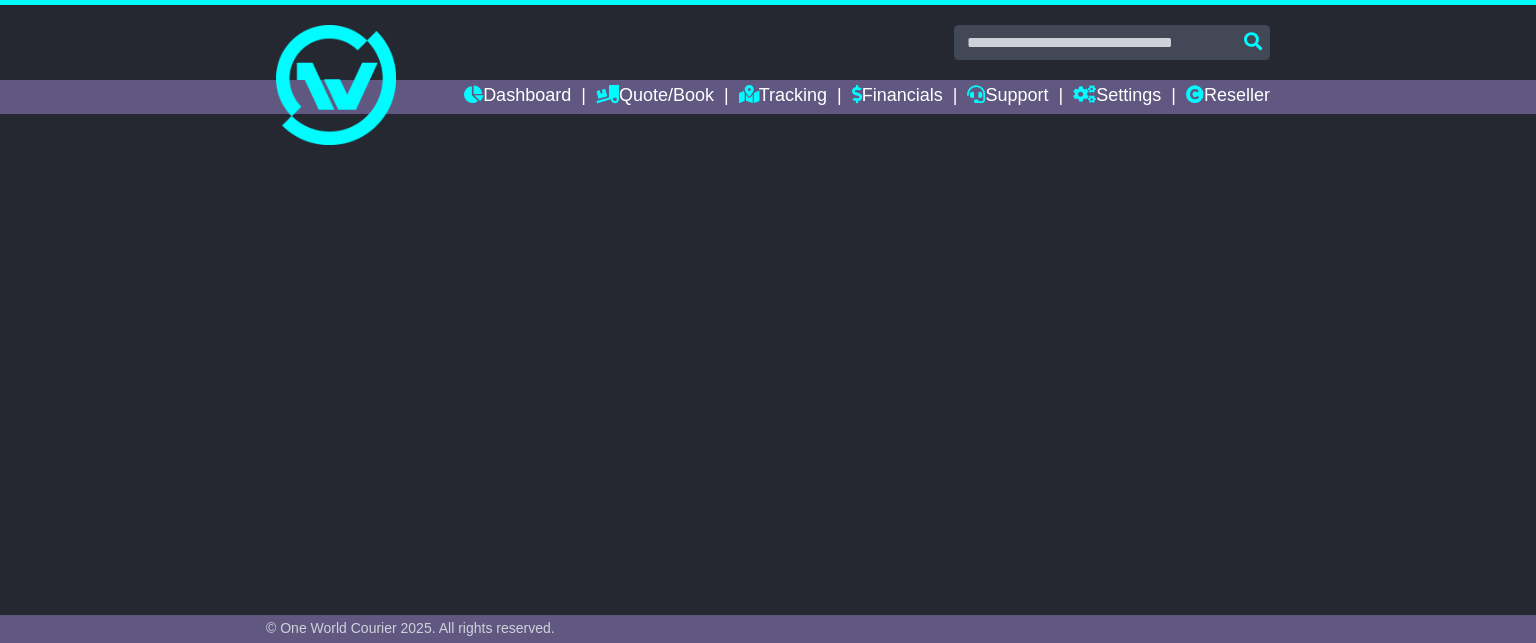 scroll, scrollTop: 0, scrollLeft: 0, axis: both 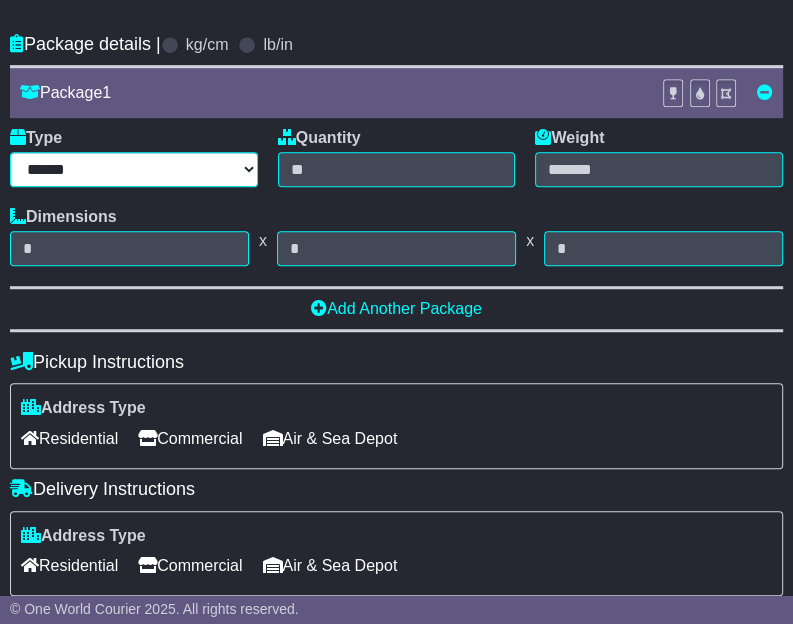 click on "****** ****** *** ******** ***** **** **** ****** *** *******" at bounding box center (134, 169) 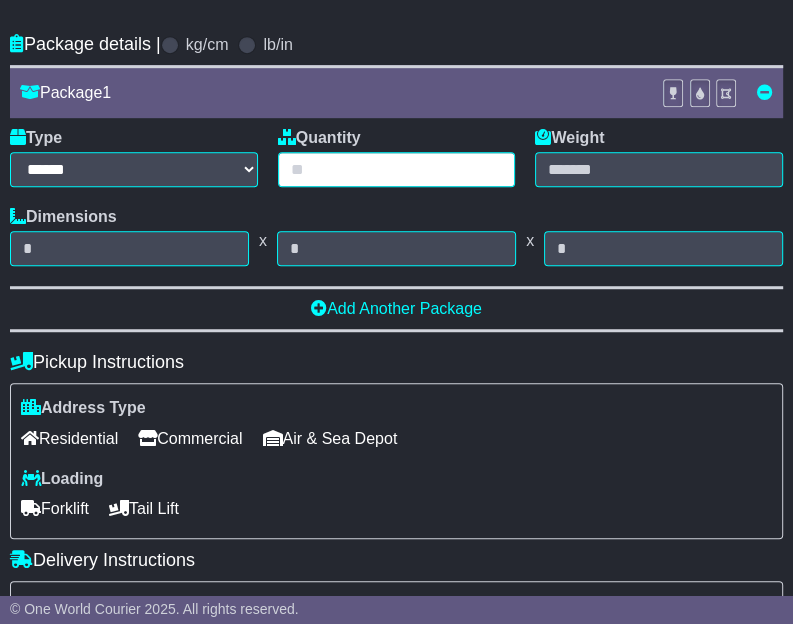click at bounding box center [397, 169] 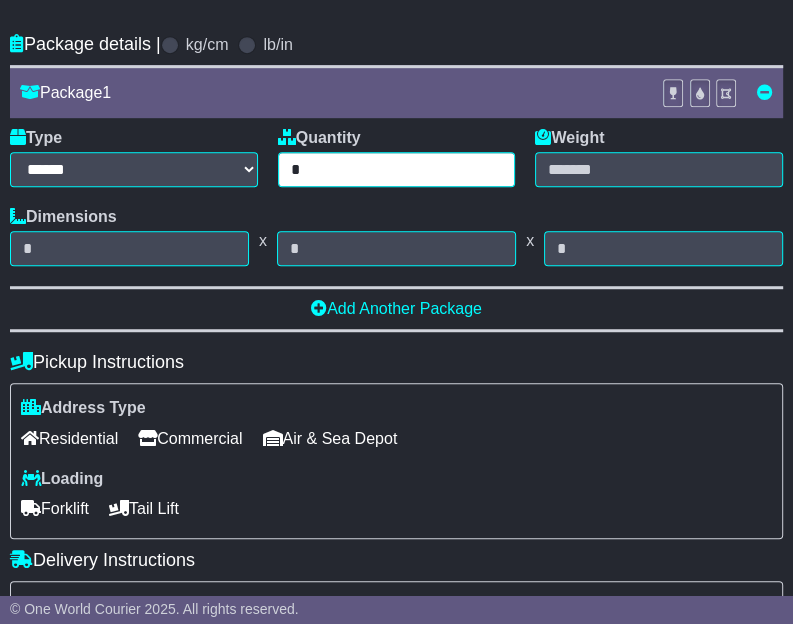 drag, startPoint x: 308, startPoint y: 157, endPoint x: 274, endPoint y: 147, distance: 35.44009 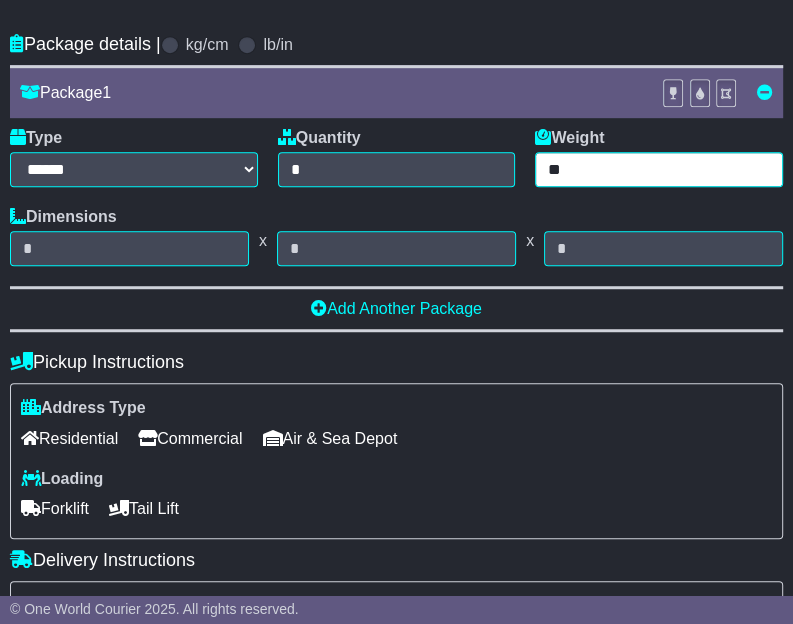 type on "**" 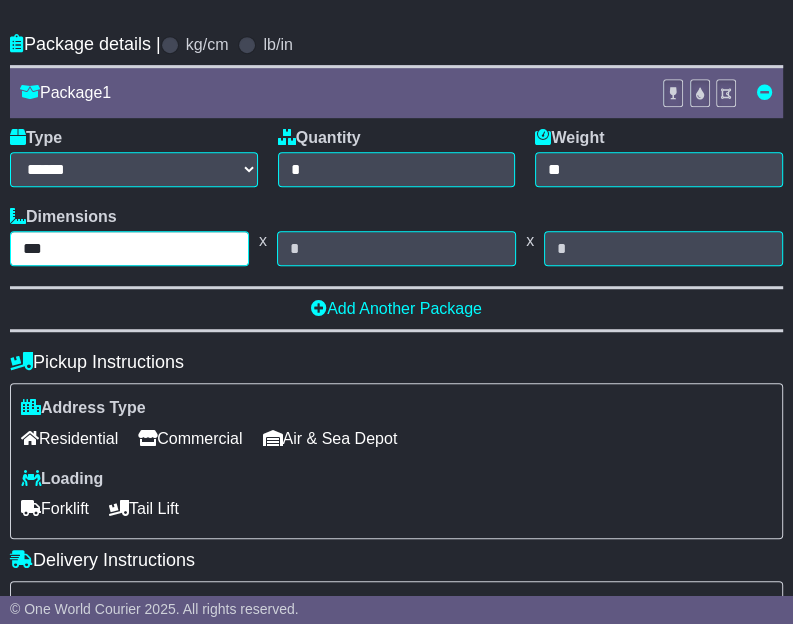 type on "***" 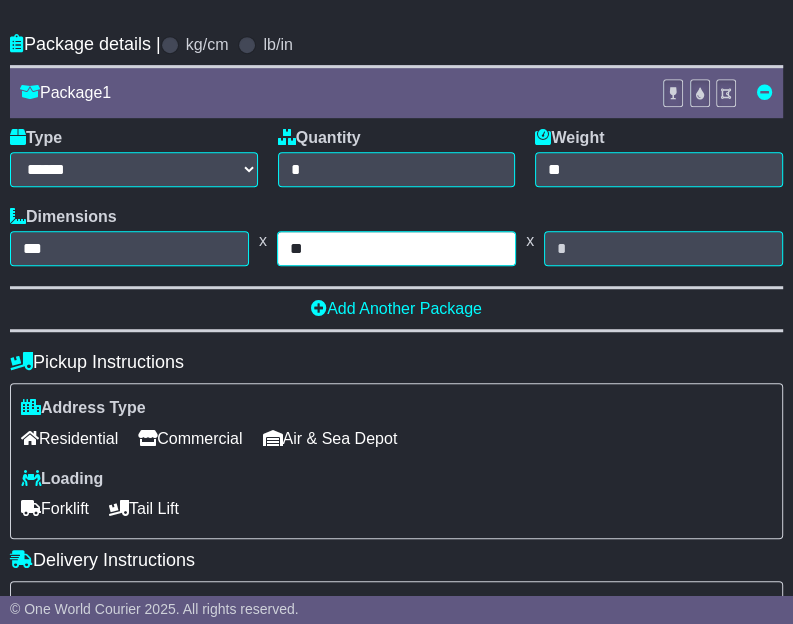 type on "**" 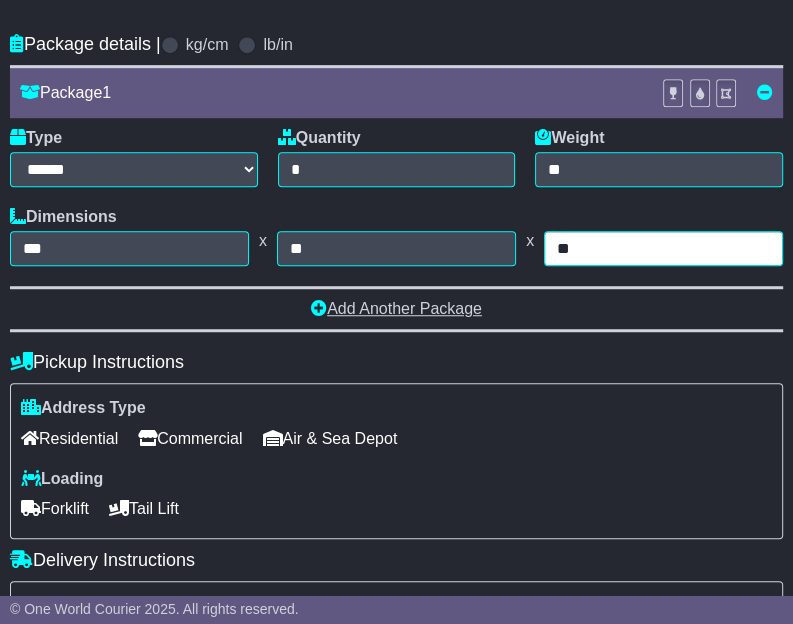 type on "**" 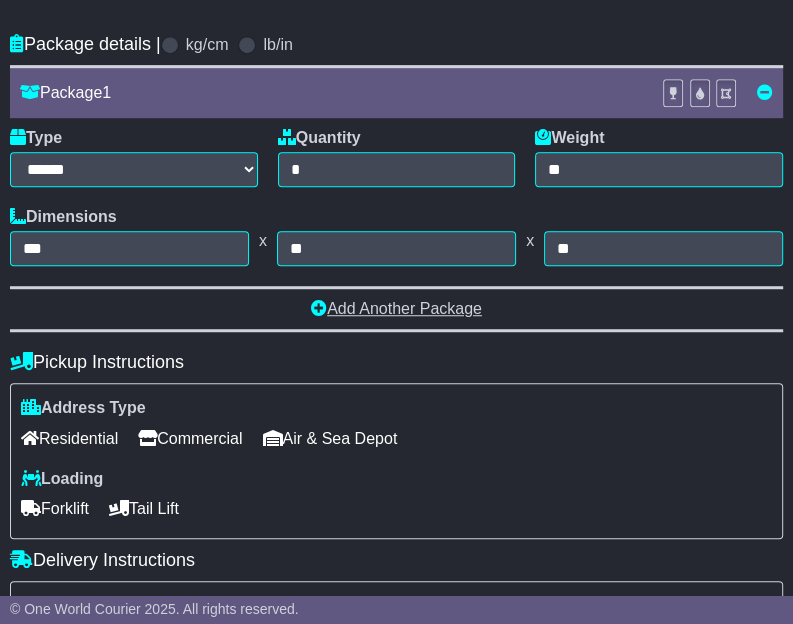 click on "Add Another Package" at bounding box center (396, 308) 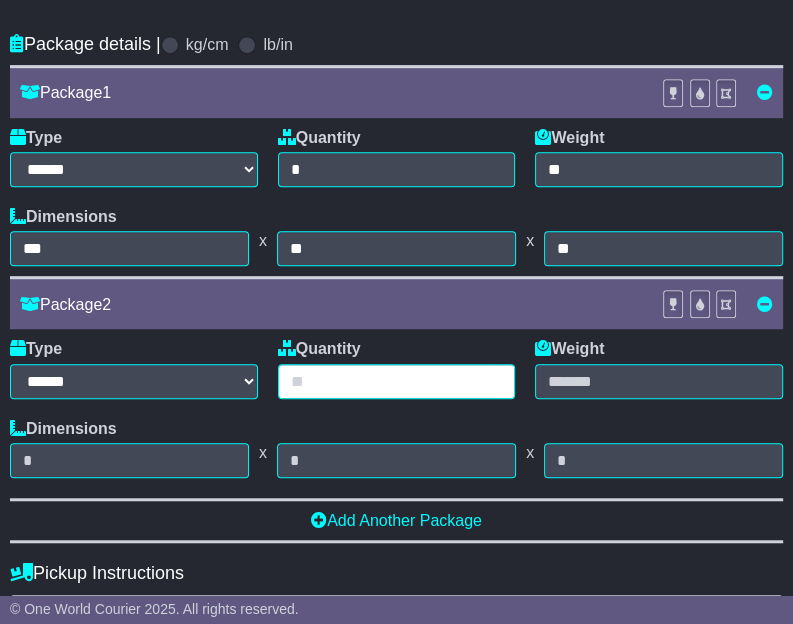 click at bounding box center (397, 381) 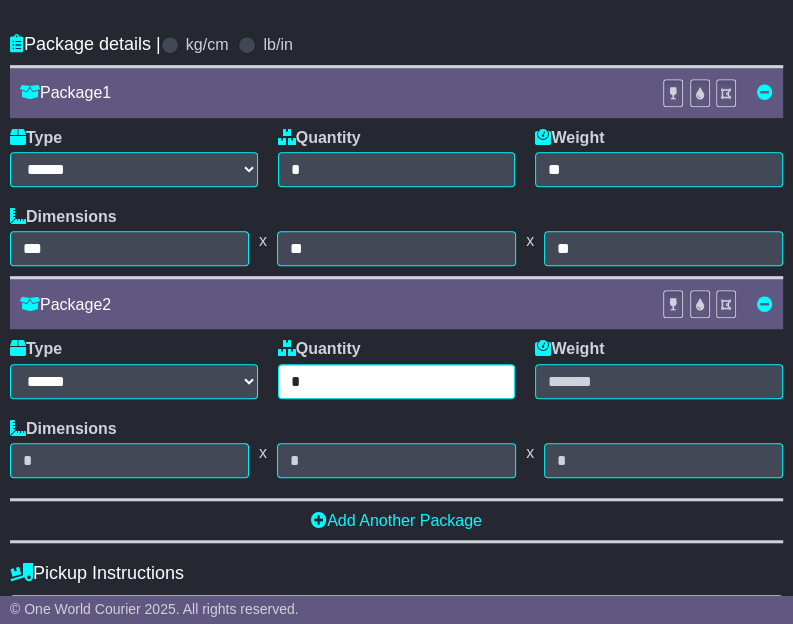 type on "*" 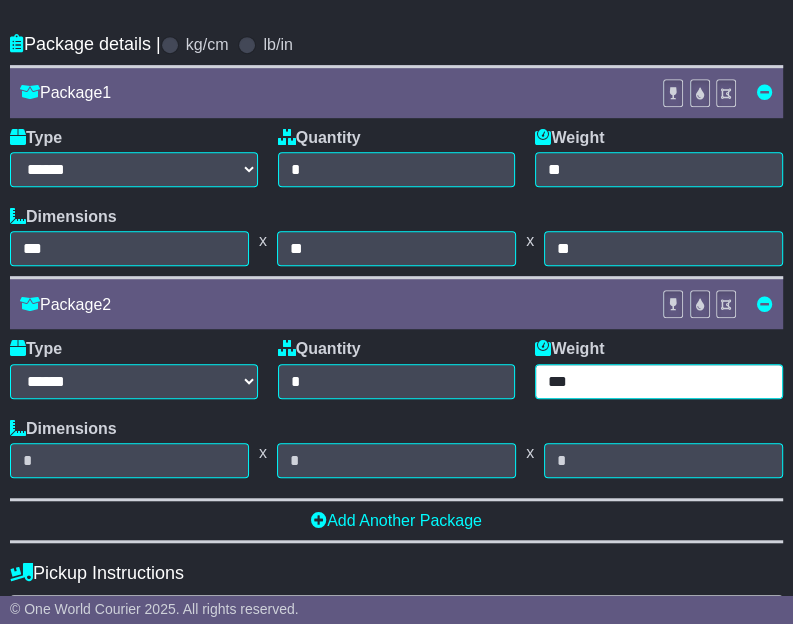type on "***" 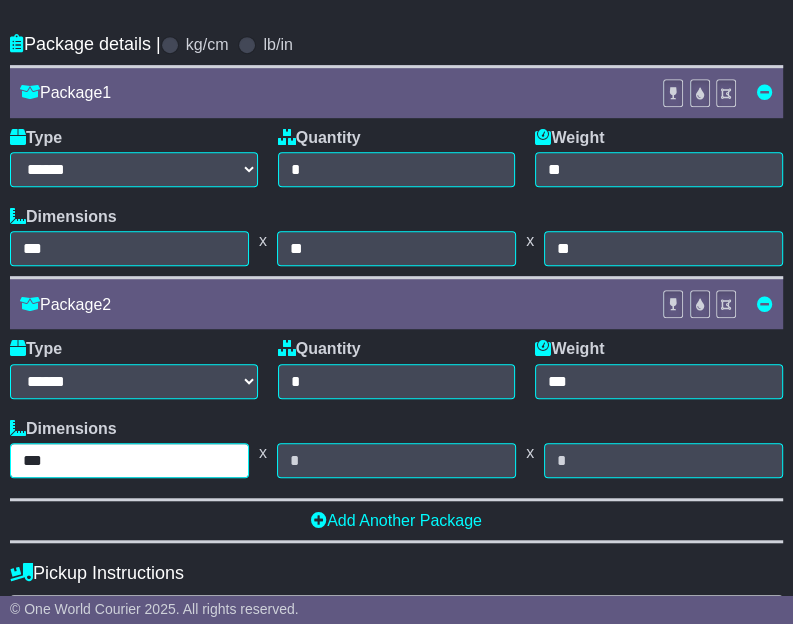 type on "***" 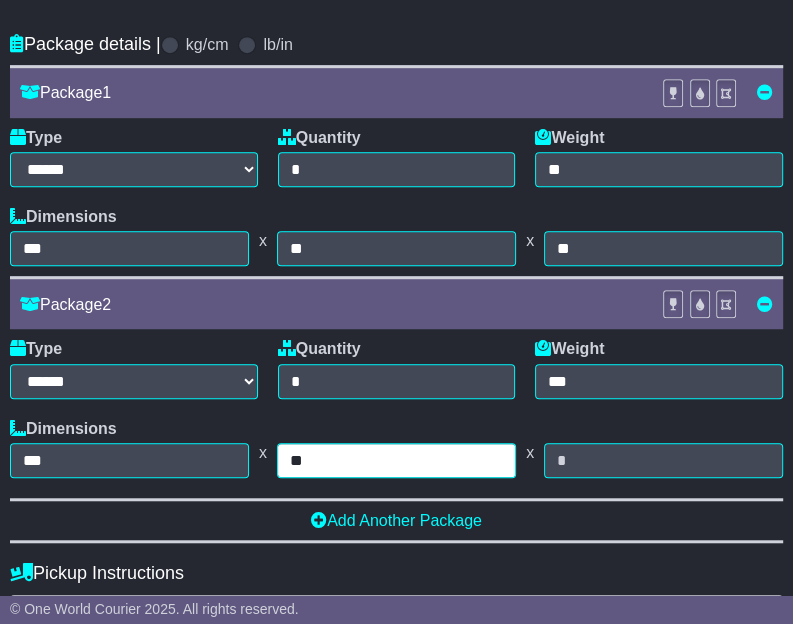 type on "**" 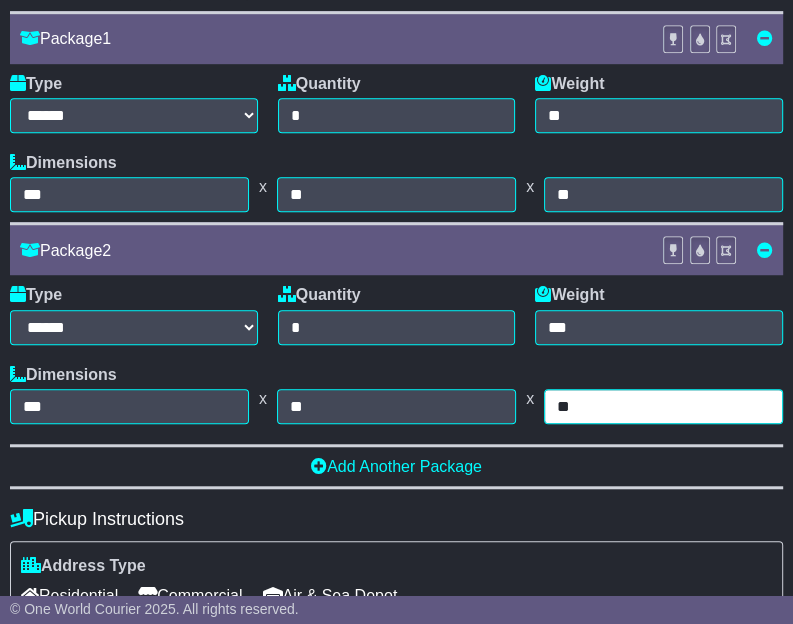 scroll, scrollTop: 700, scrollLeft: 0, axis: vertical 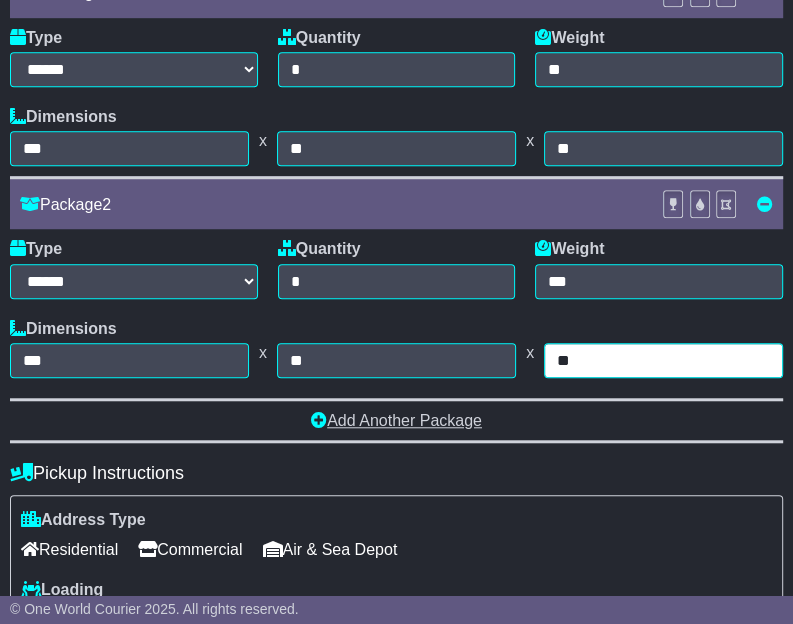 type on "**" 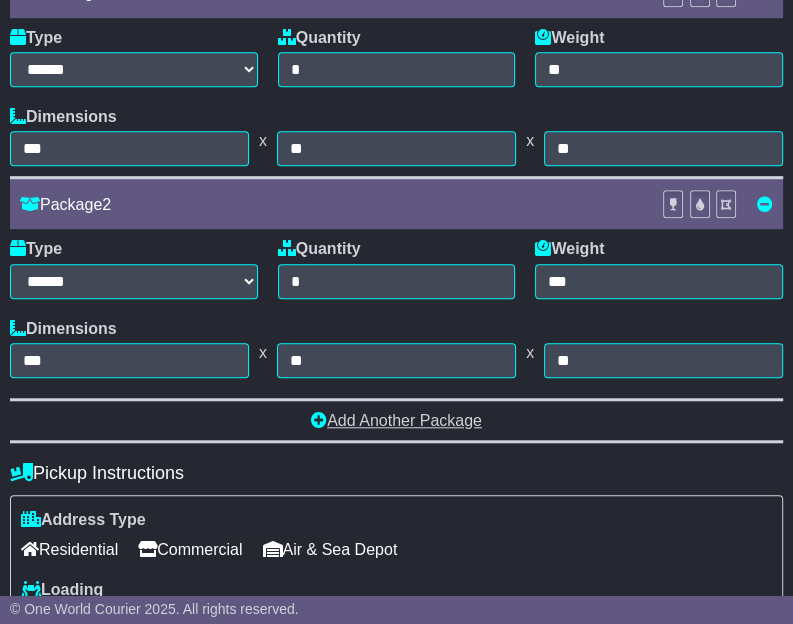 click on "Add Another Package" at bounding box center (396, 420) 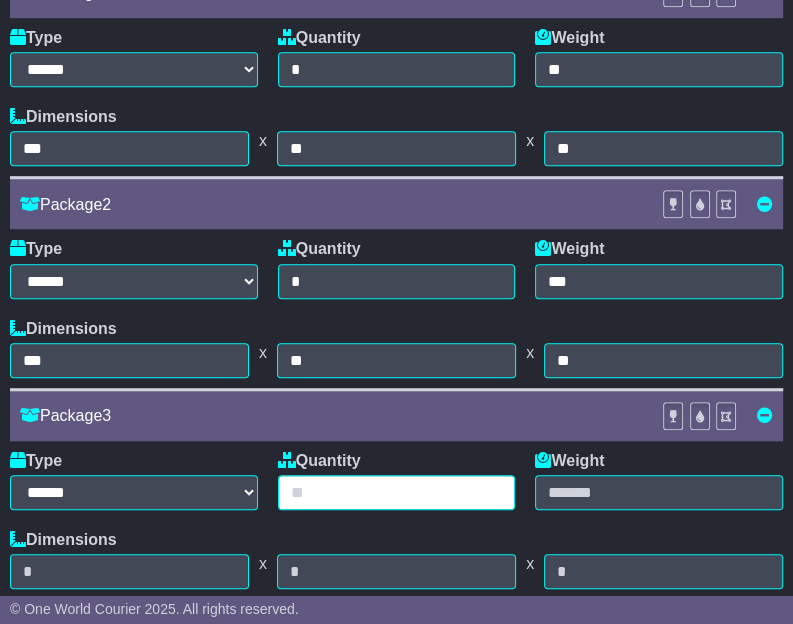 click at bounding box center (397, 492) 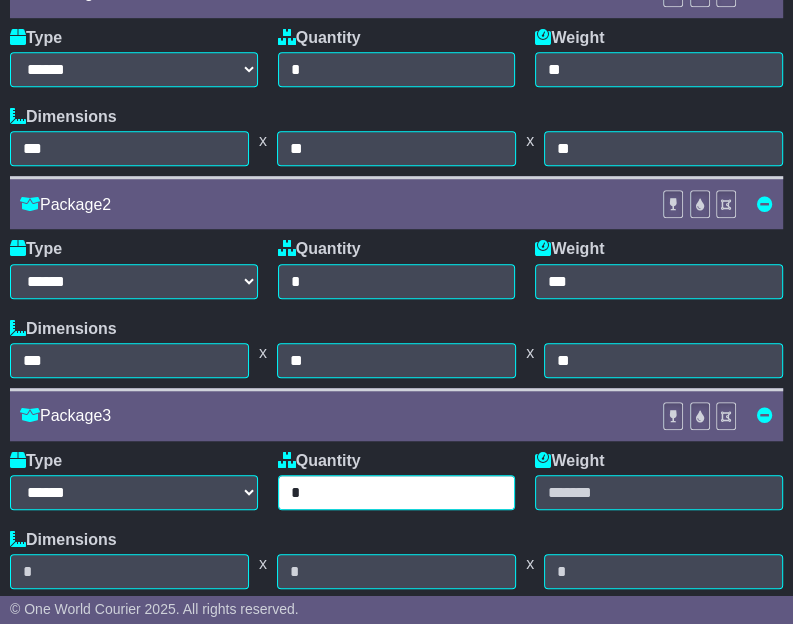 type on "*" 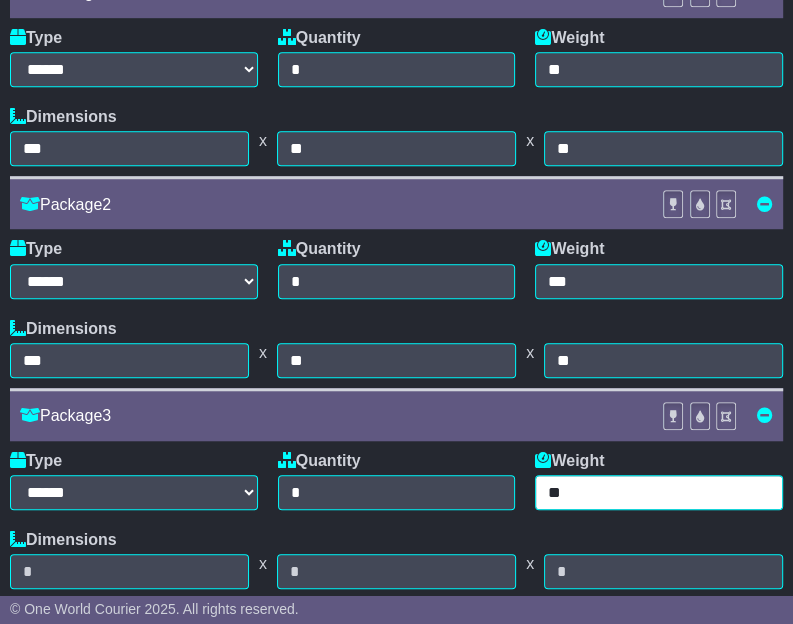 type on "**" 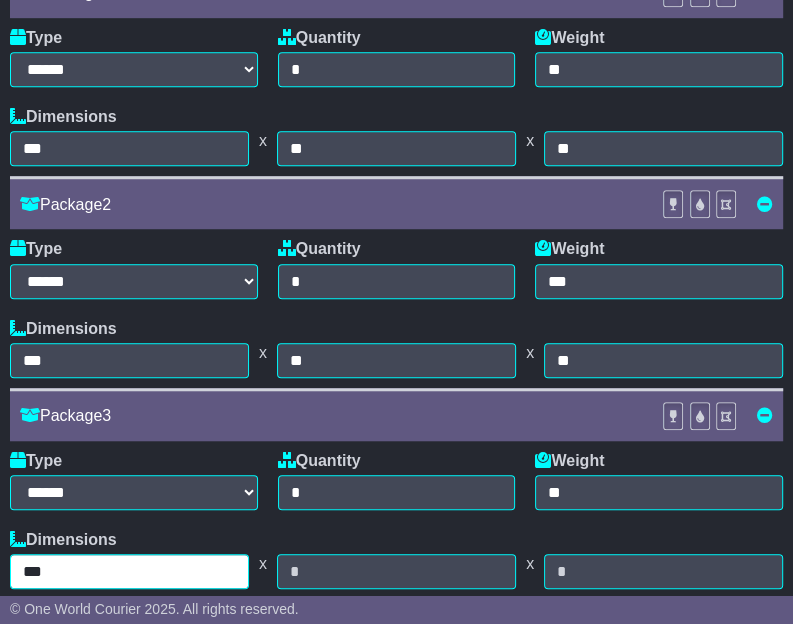 type on "***" 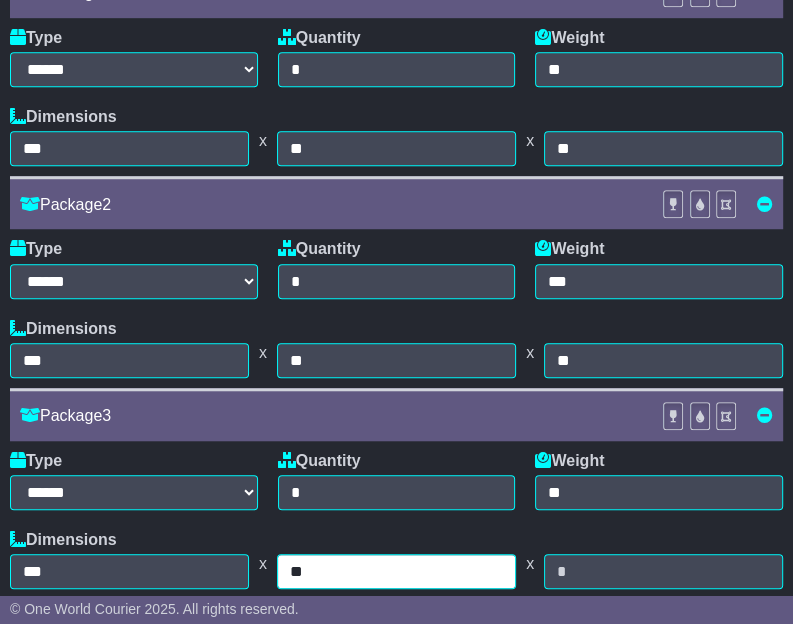 type on "**" 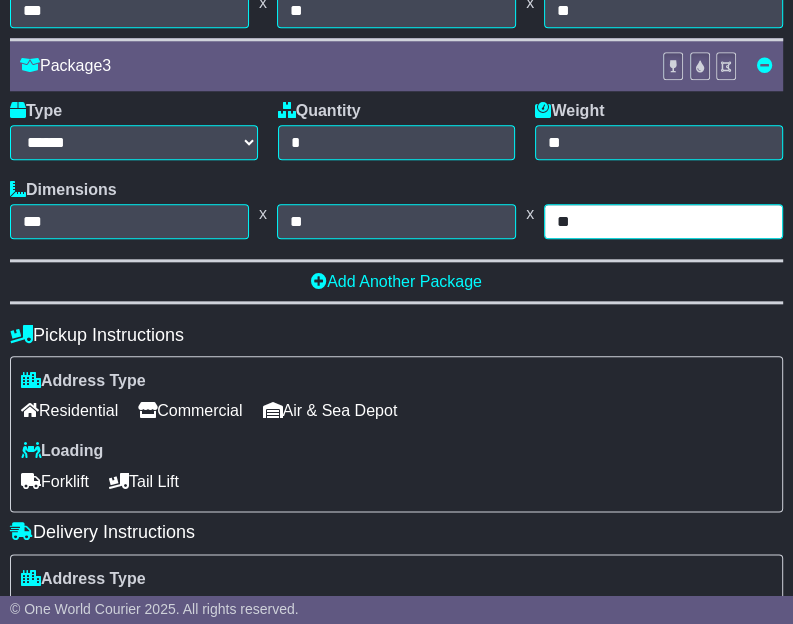 scroll, scrollTop: 1100, scrollLeft: 0, axis: vertical 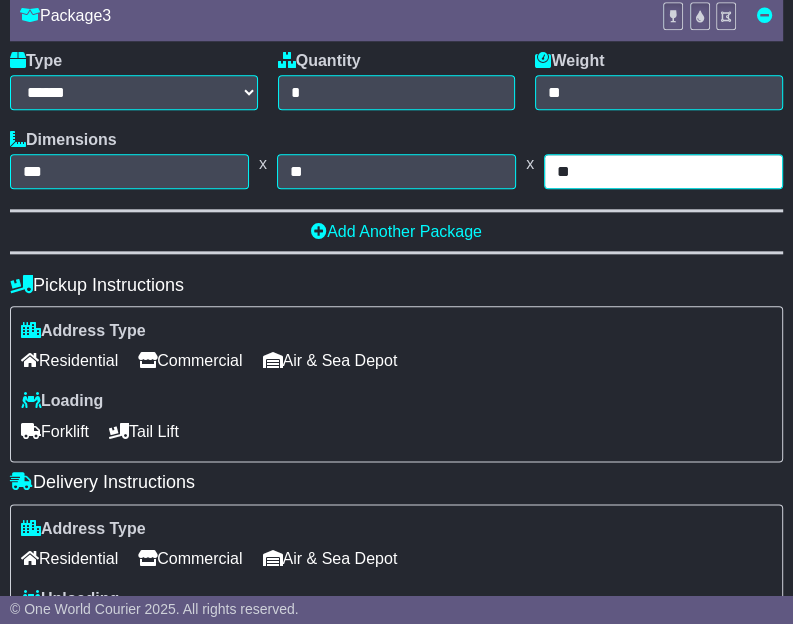 type on "**" 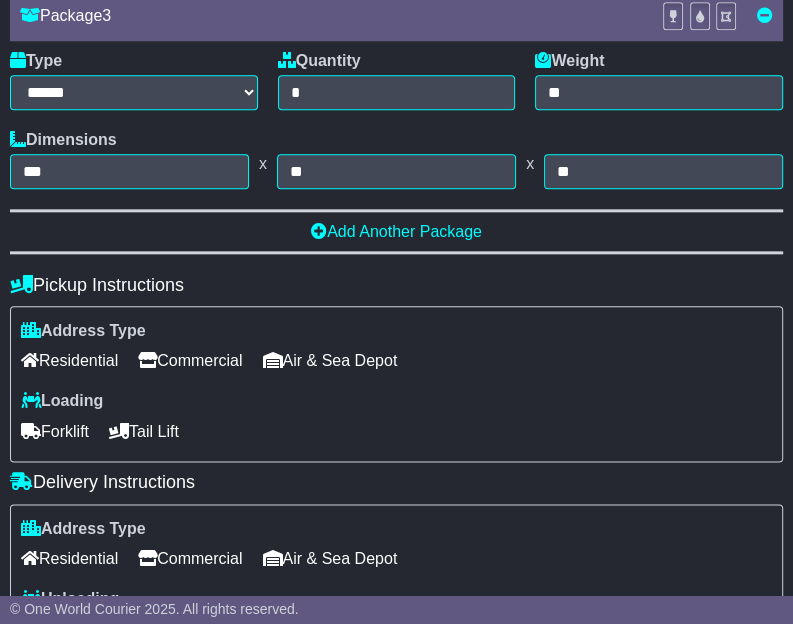 click on "Commercial" at bounding box center [190, 360] 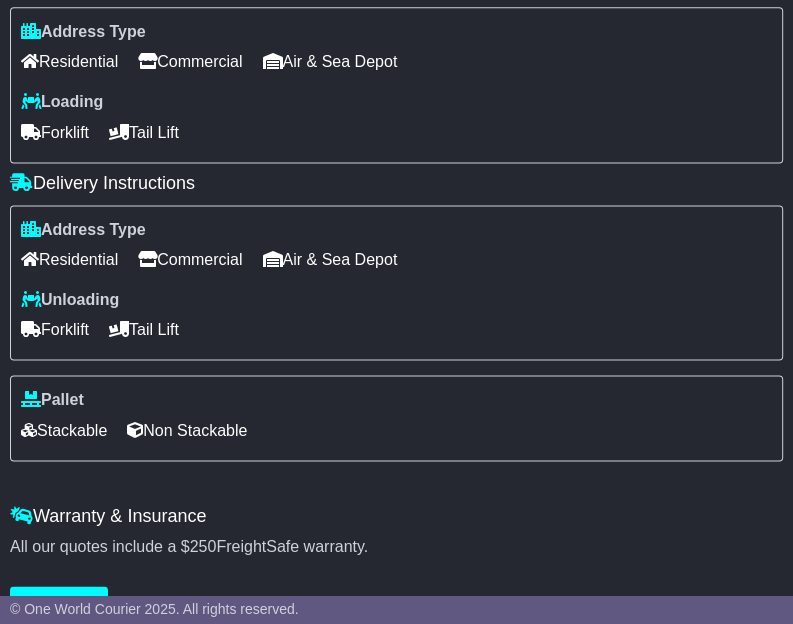 scroll, scrollTop: 1400, scrollLeft: 0, axis: vertical 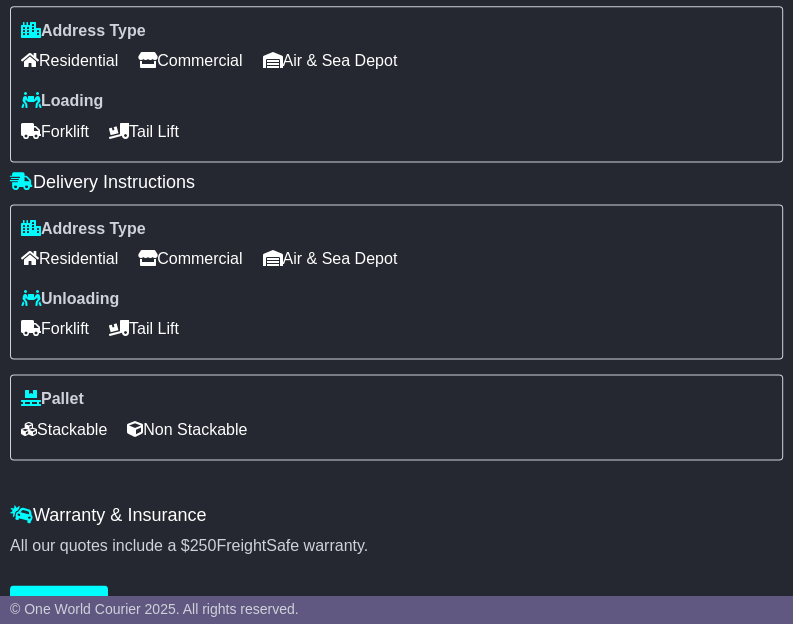click on "Forklift" at bounding box center [55, 328] 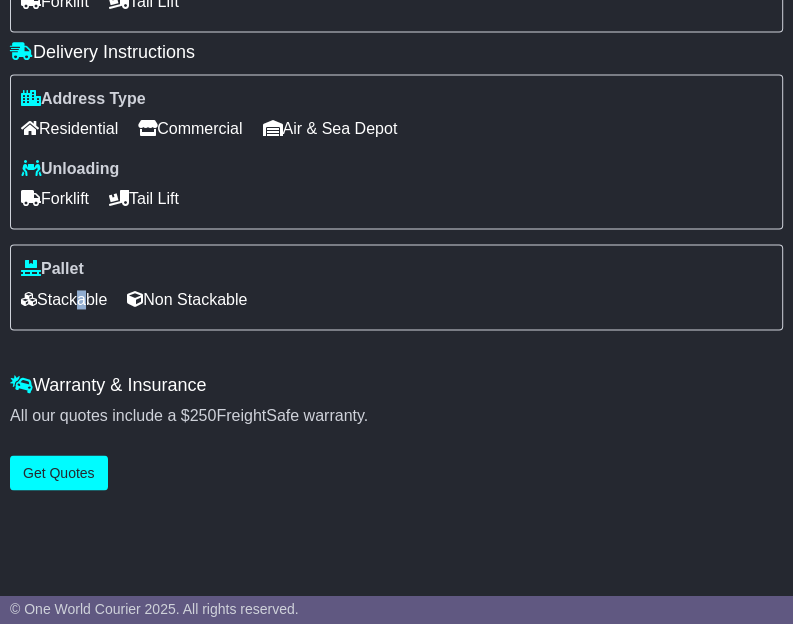 scroll, scrollTop: 1537, scrollLeft: 0, axis: vertical 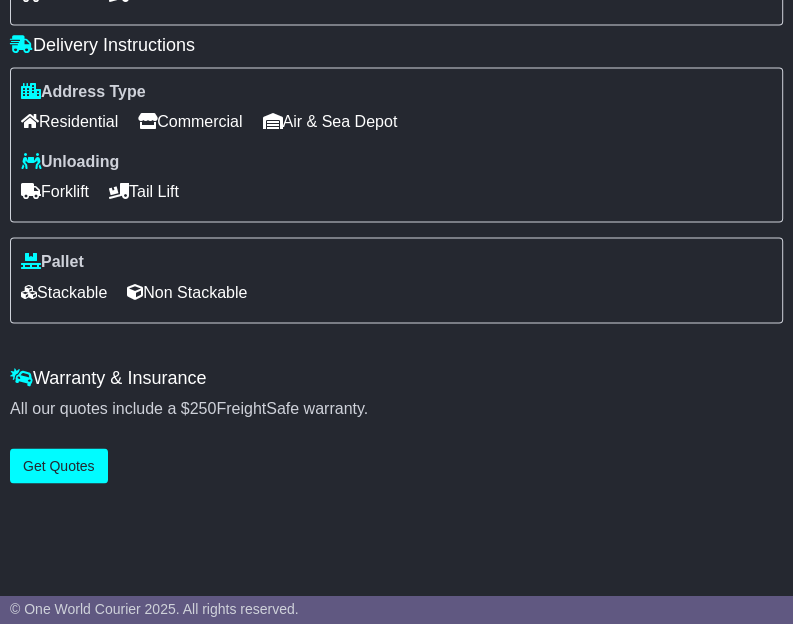 click on "Stackable" at bounding box center [64, 292] 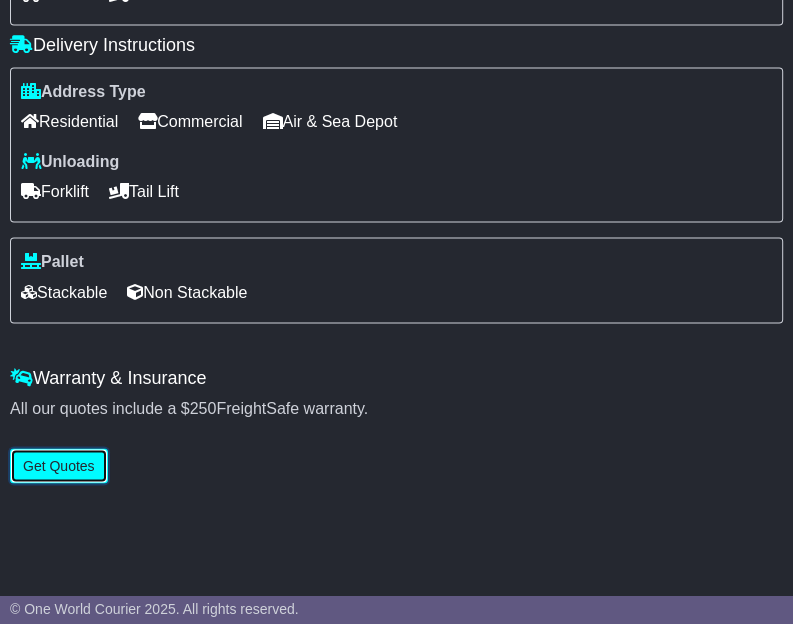 click on "Get Quotes" at bounding box center [59, 465] 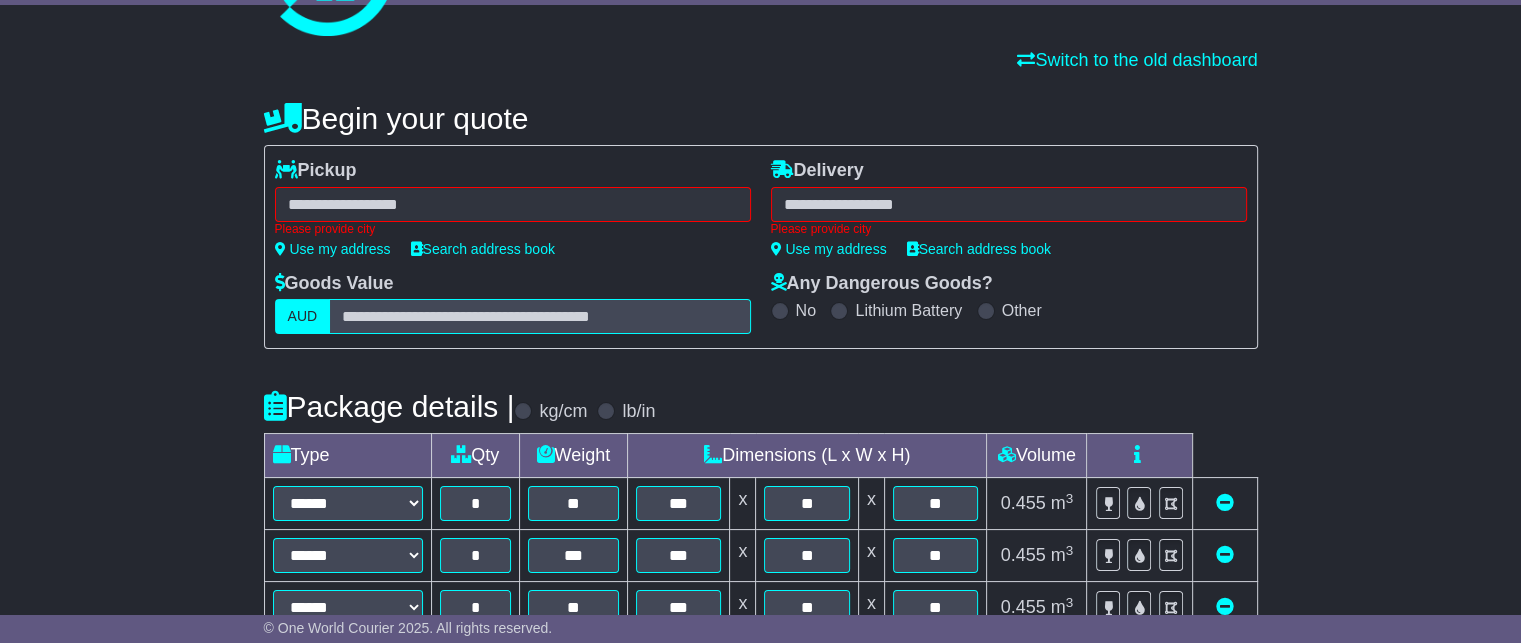 scroll, scrollTop: 0, scrollLeft: 0, axis: both 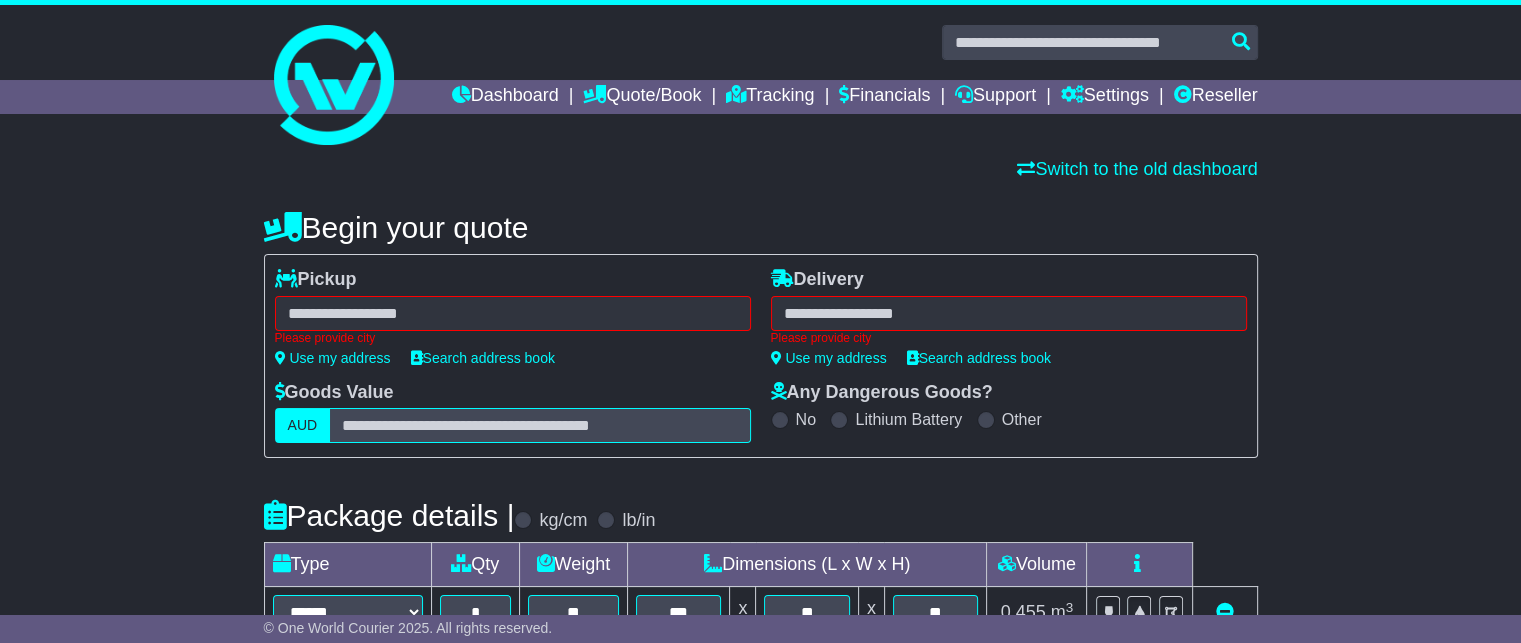 click on "Please provide city" at bounding box center (513, 320) 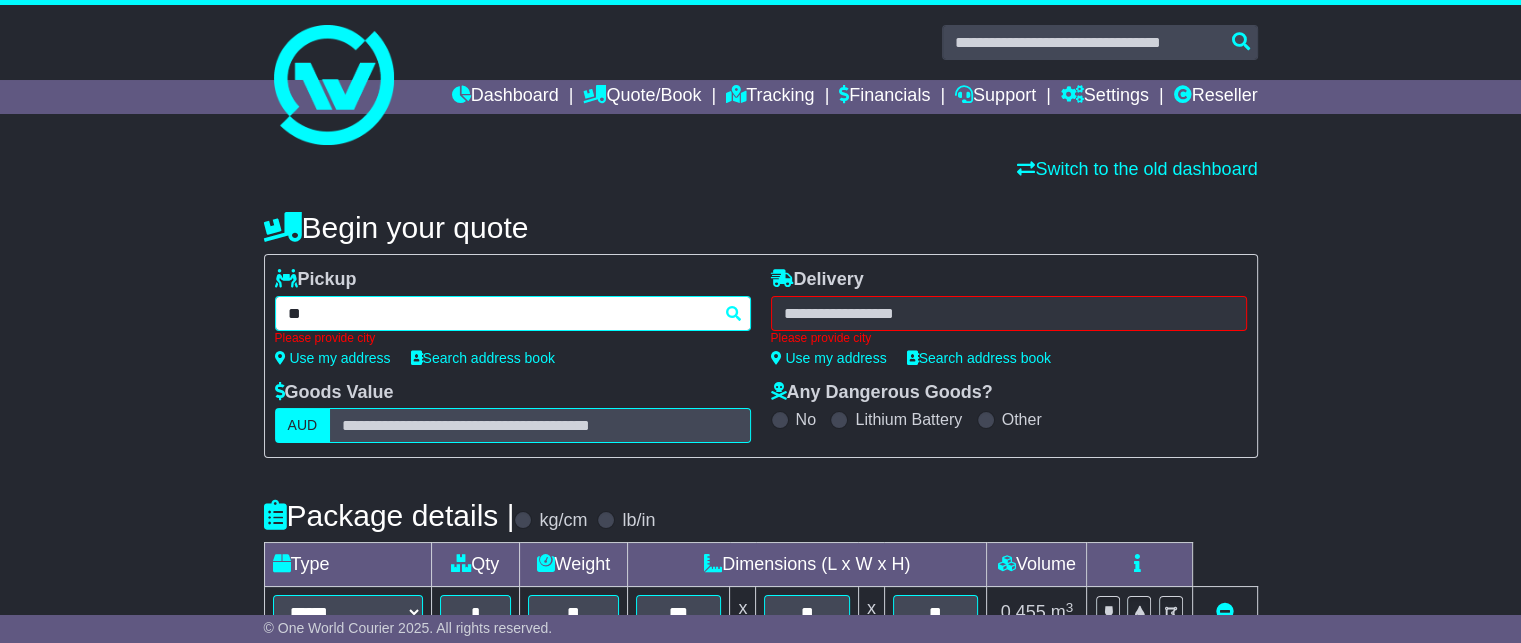 type on "***" 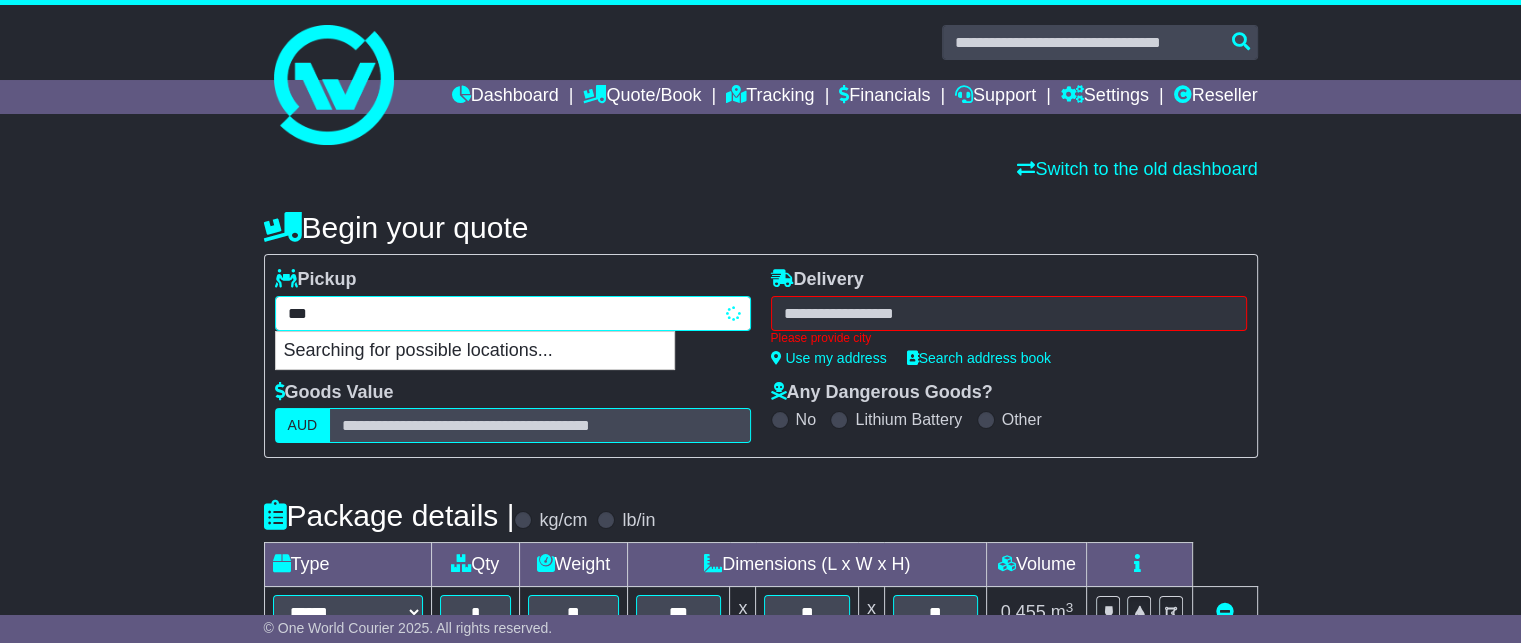 type on "*******" 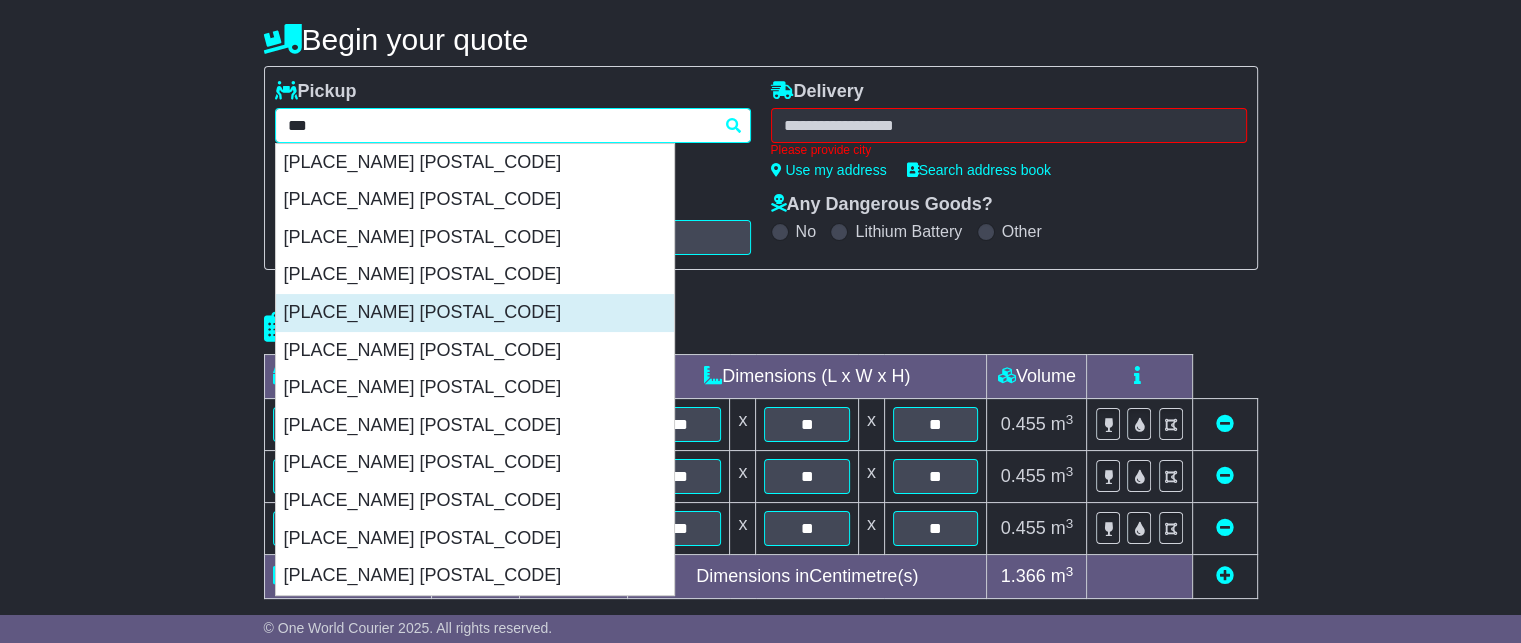 scroll, scrollTop: 200, scrollLeft: 0, axis: vertical 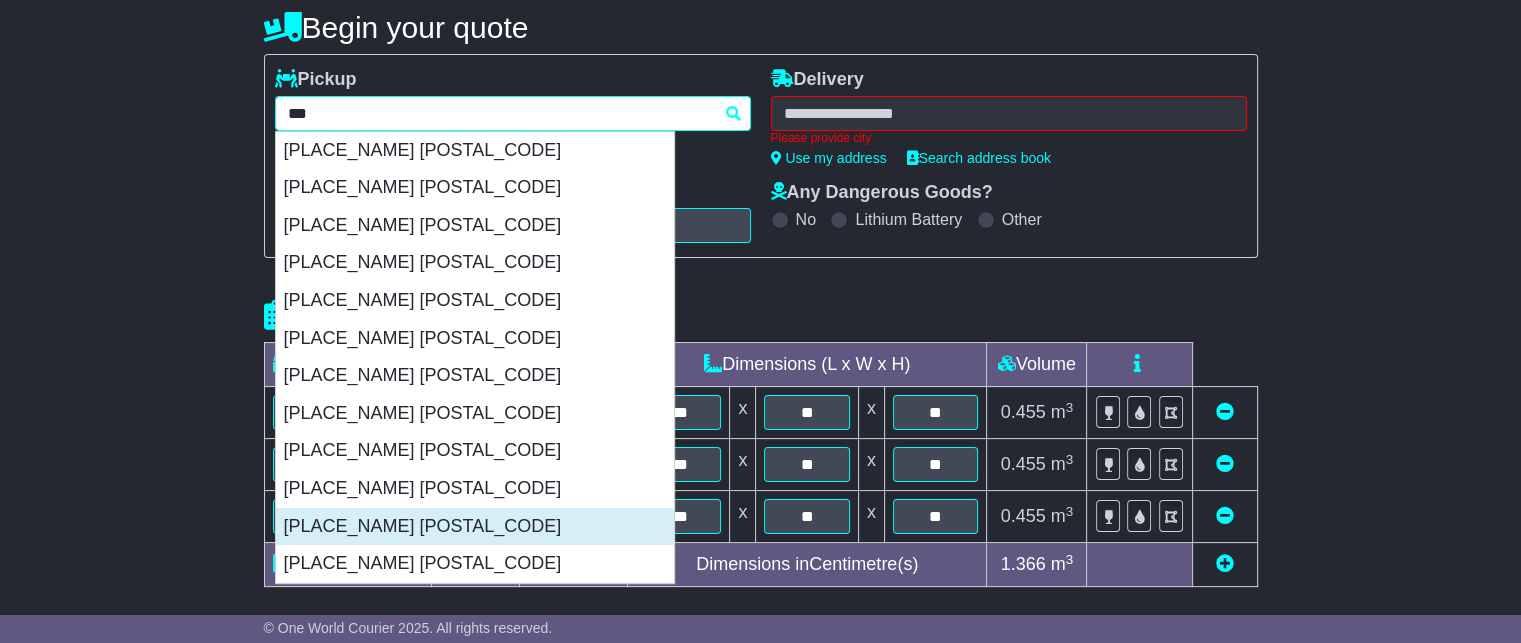 type 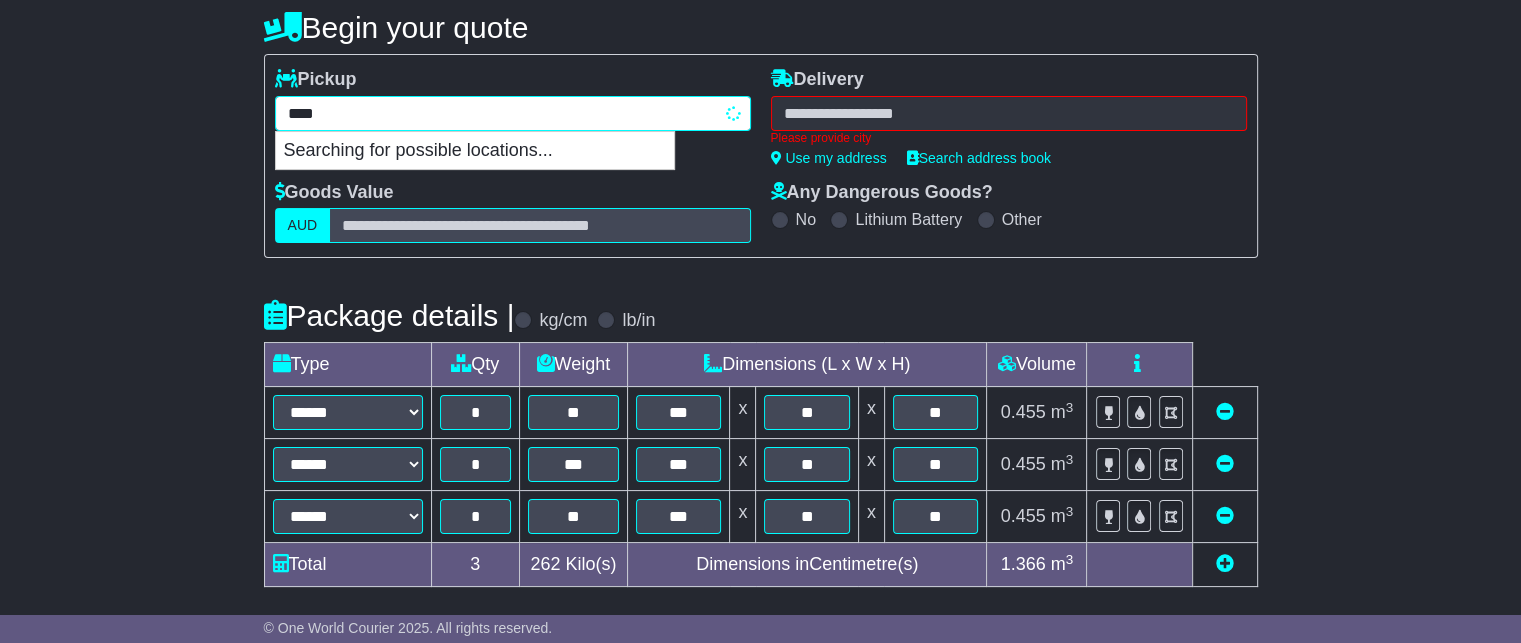 type on "*******" 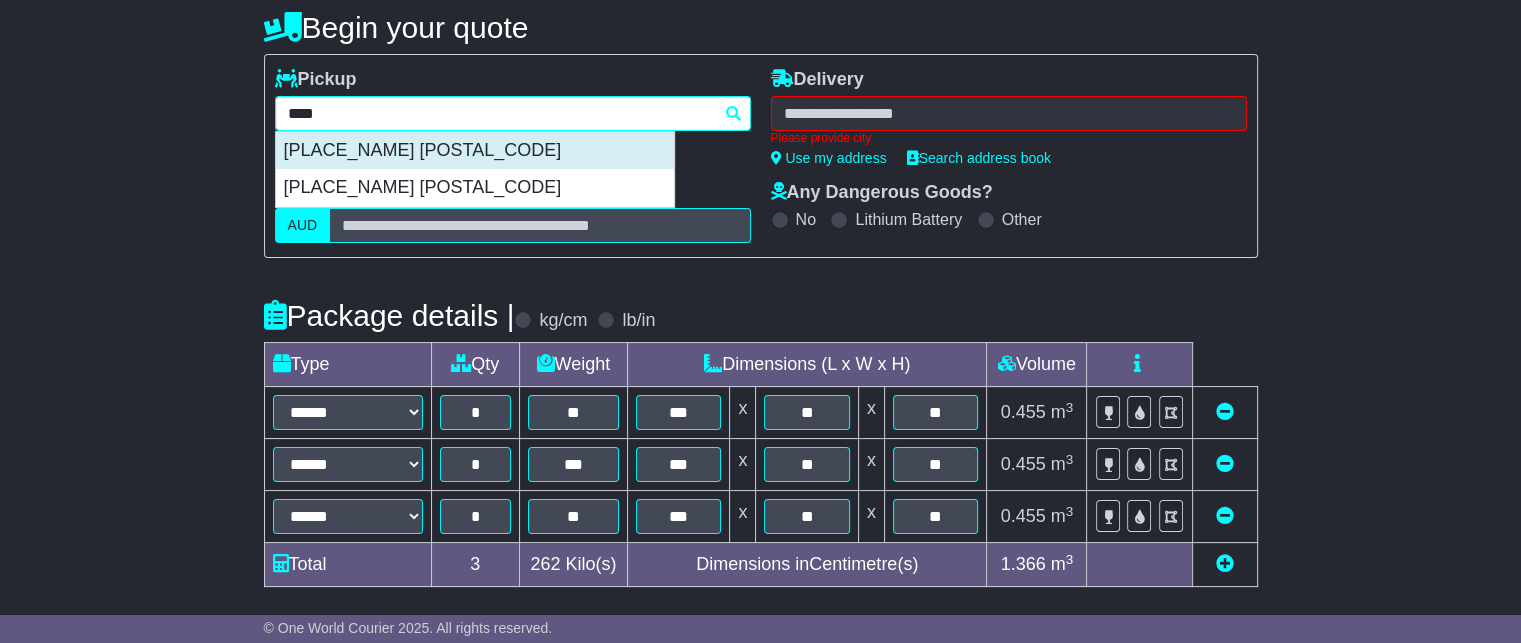 click on "[PLACE_NAME] [POSTAL_CODE]" at bounding box center [475, 151] 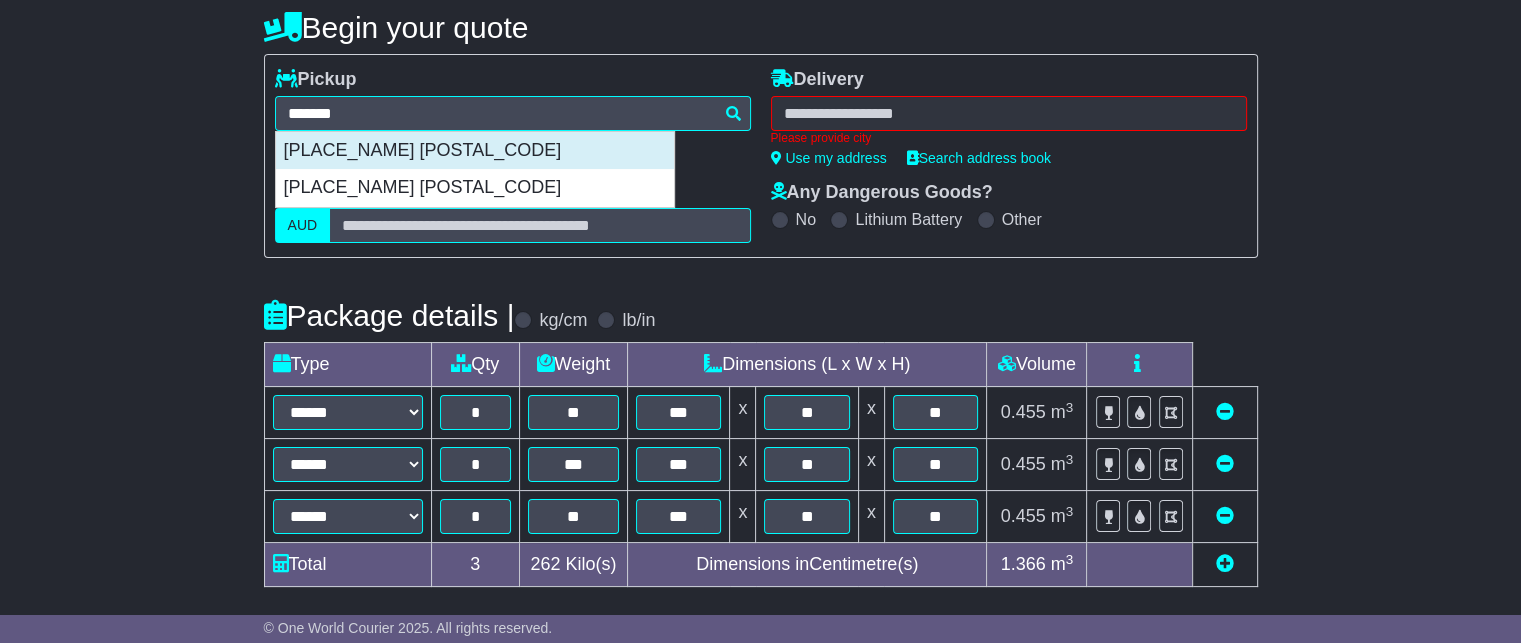 type on "**********" 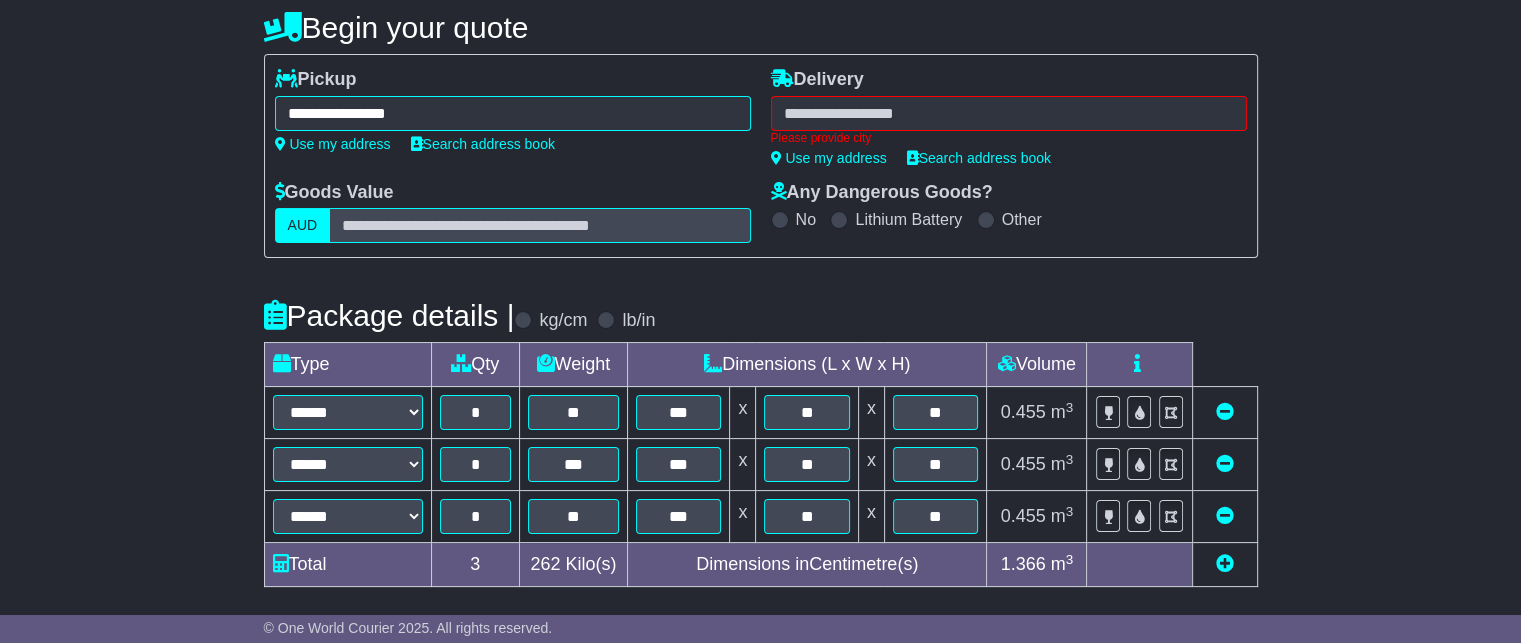 click on "Please provide city" at bounding box center [1009, 120] 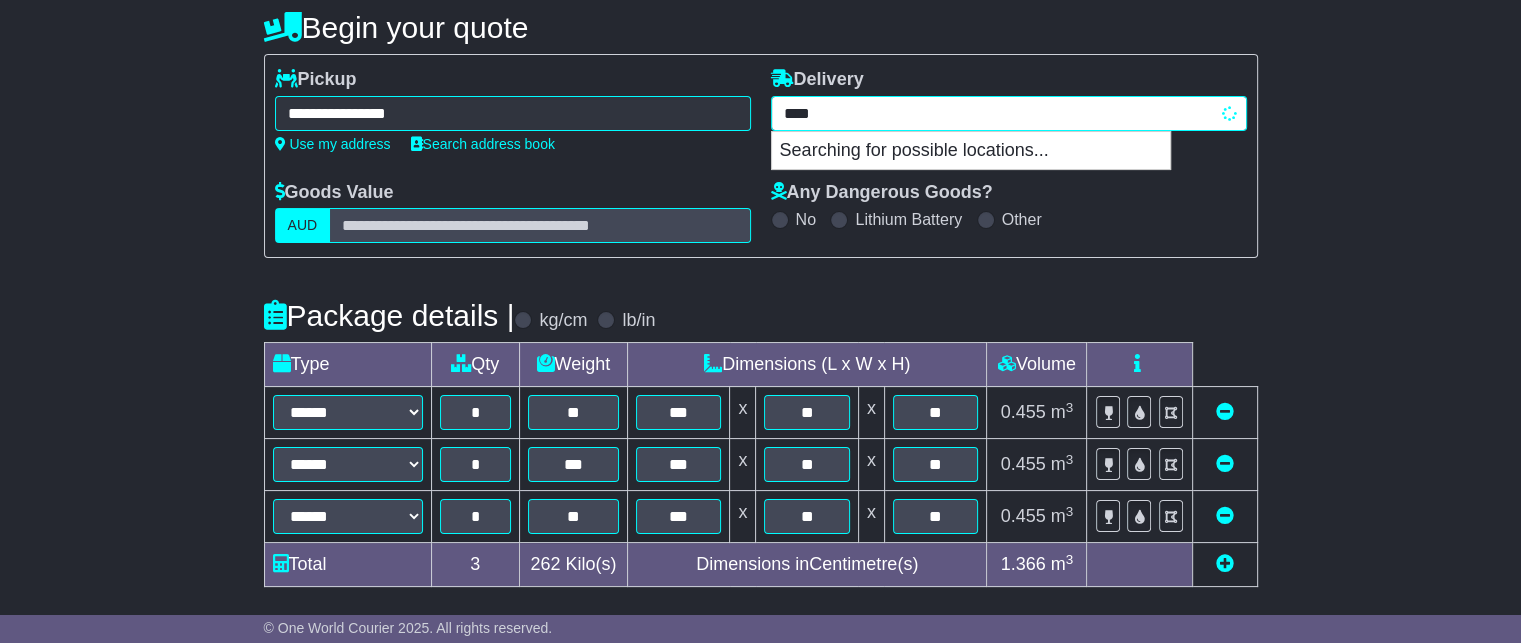 type on "*****" 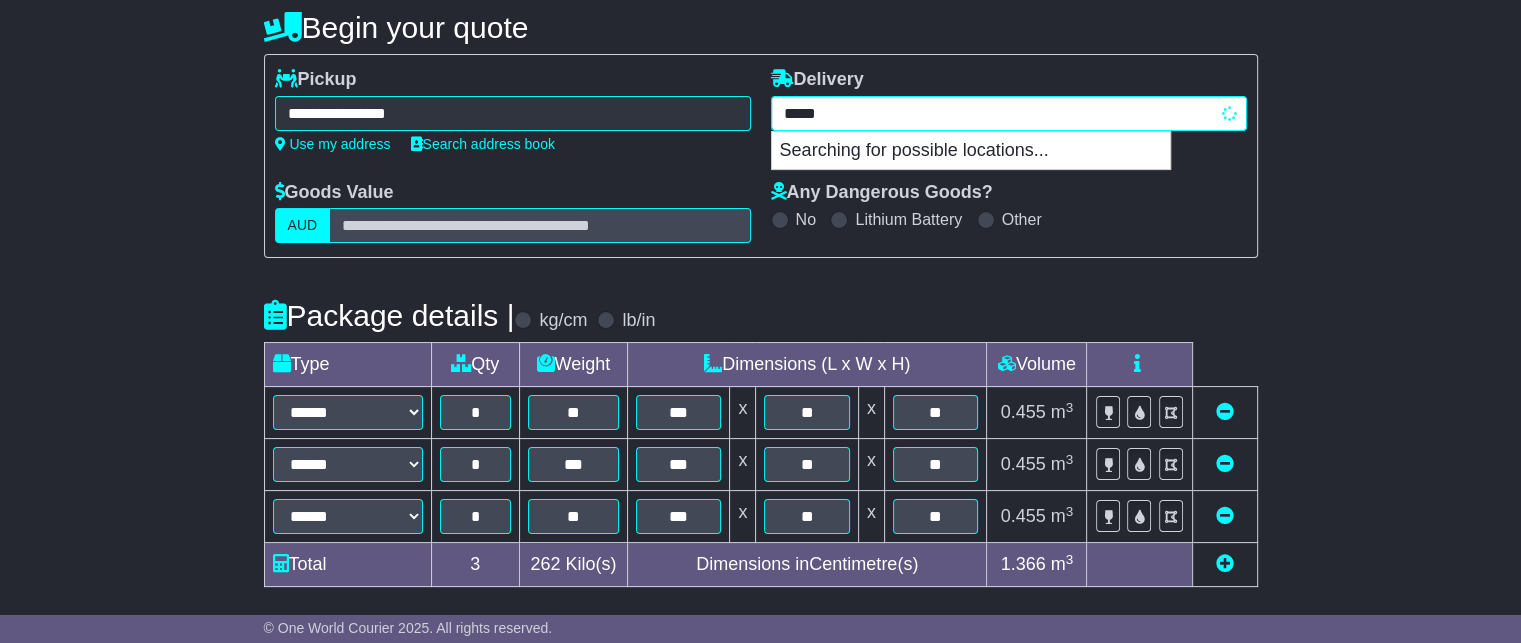 type on "******" 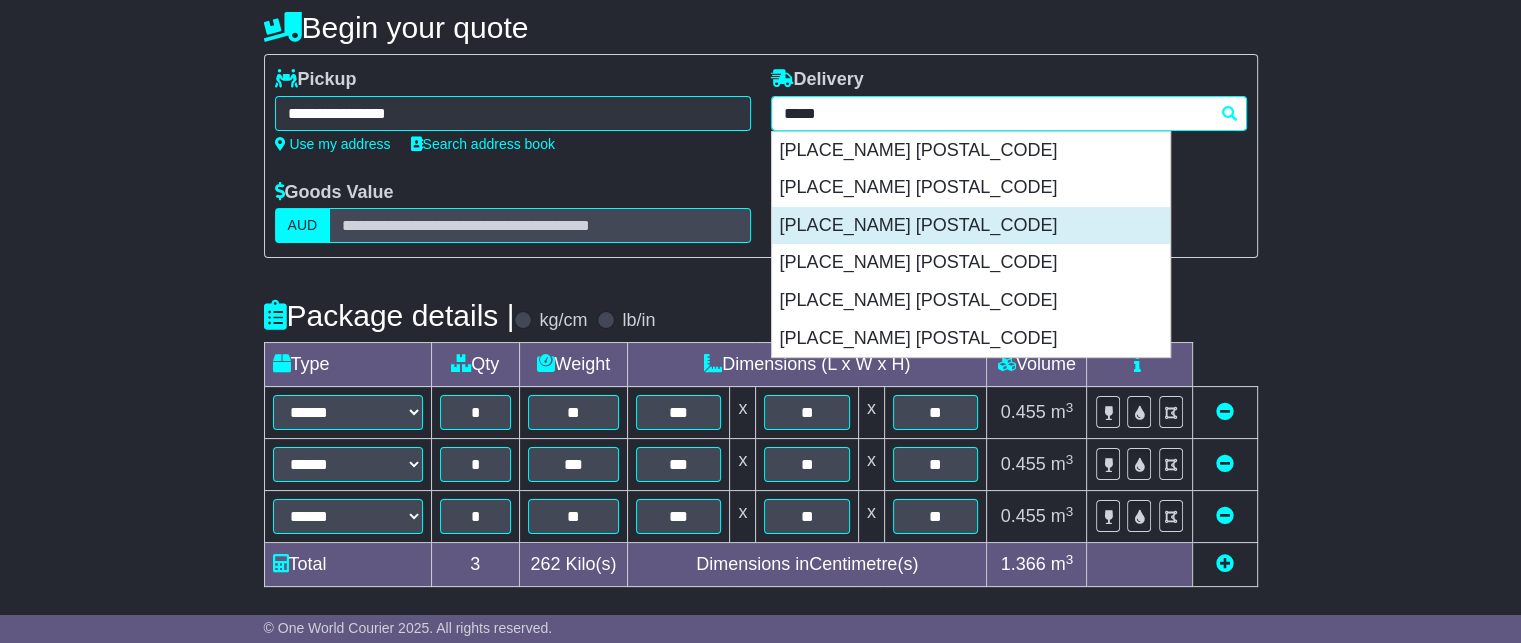 click on "[PLACE_NAME] [POSTAL_CODE]" at bounding box center [971, 226] 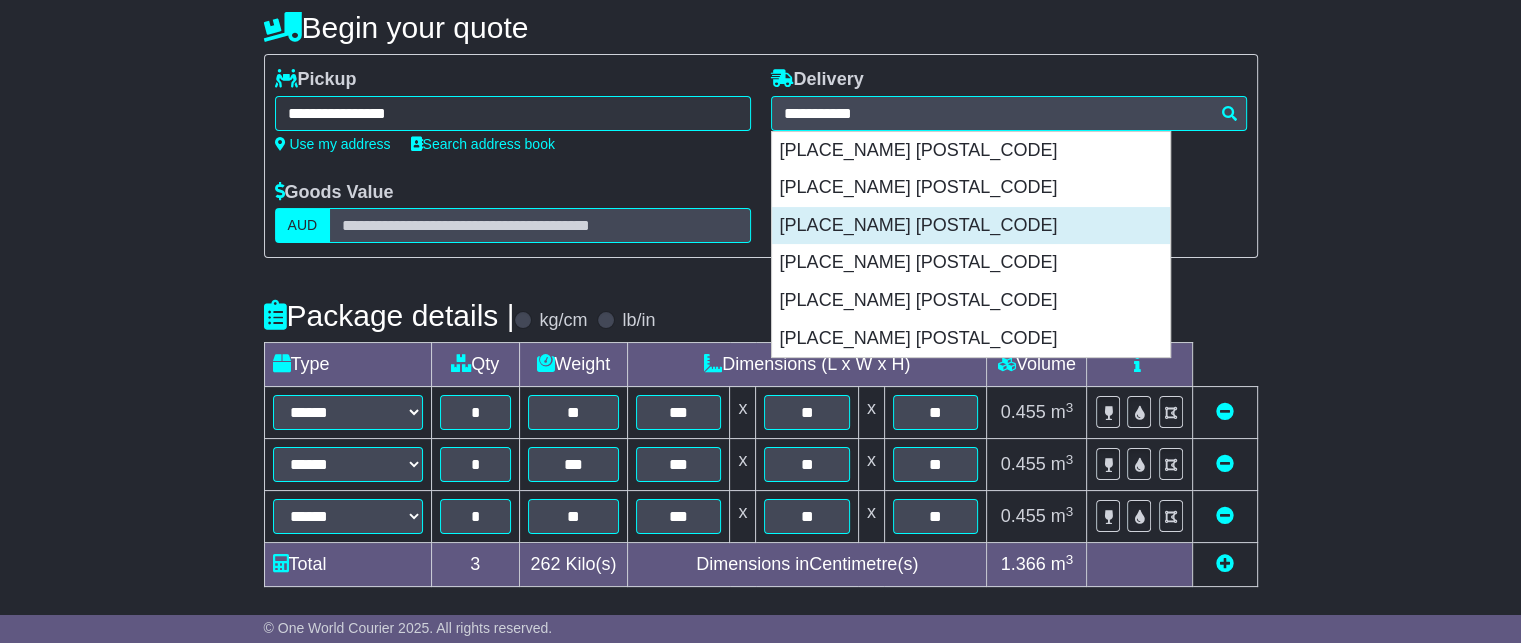 type on "**********" 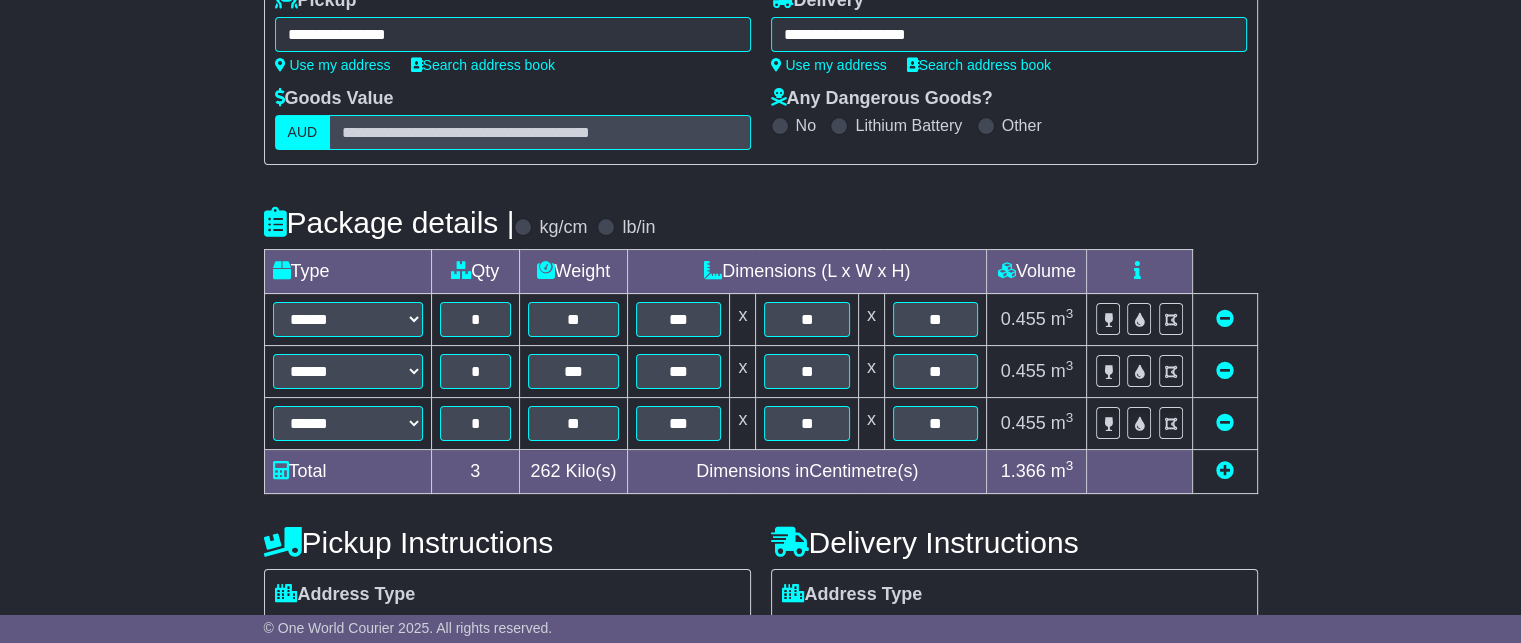 scroll, scrollTop: 695, scrollLeft: 0, axis: vertical 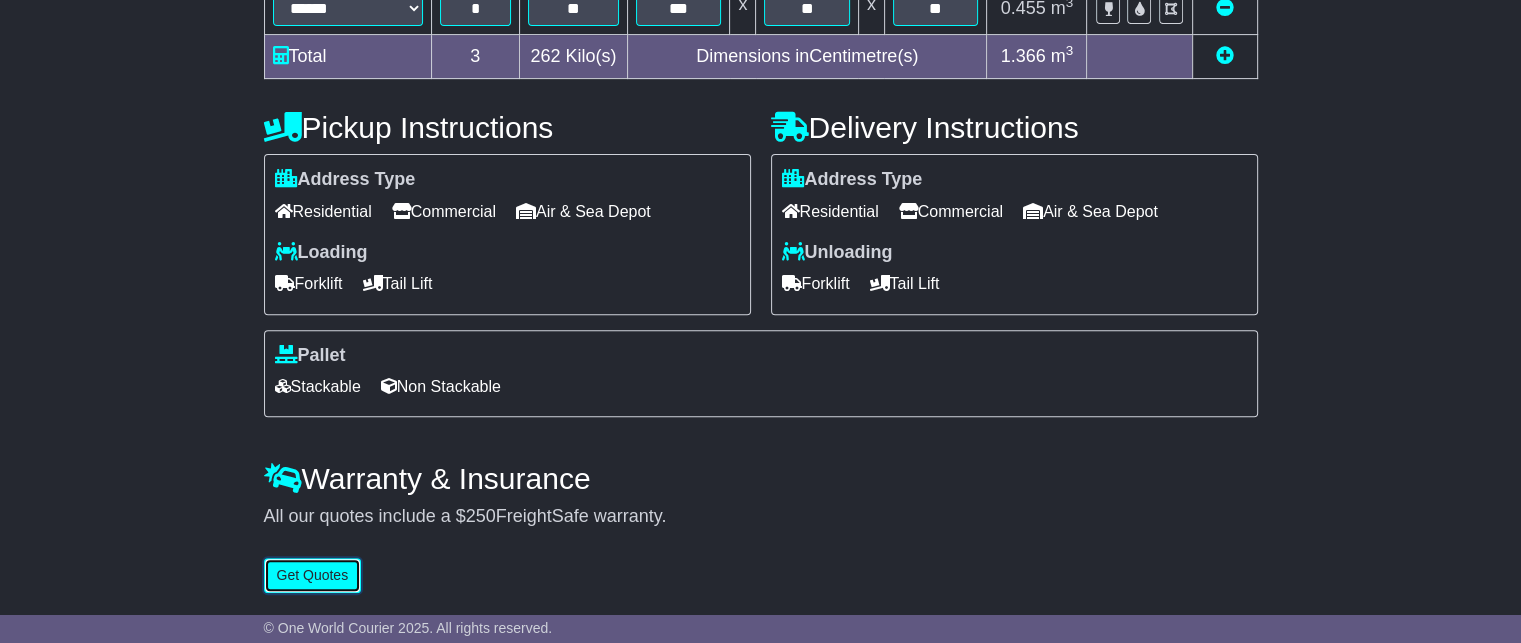 click on "Get Quotes" at bounding box center [313, 575] 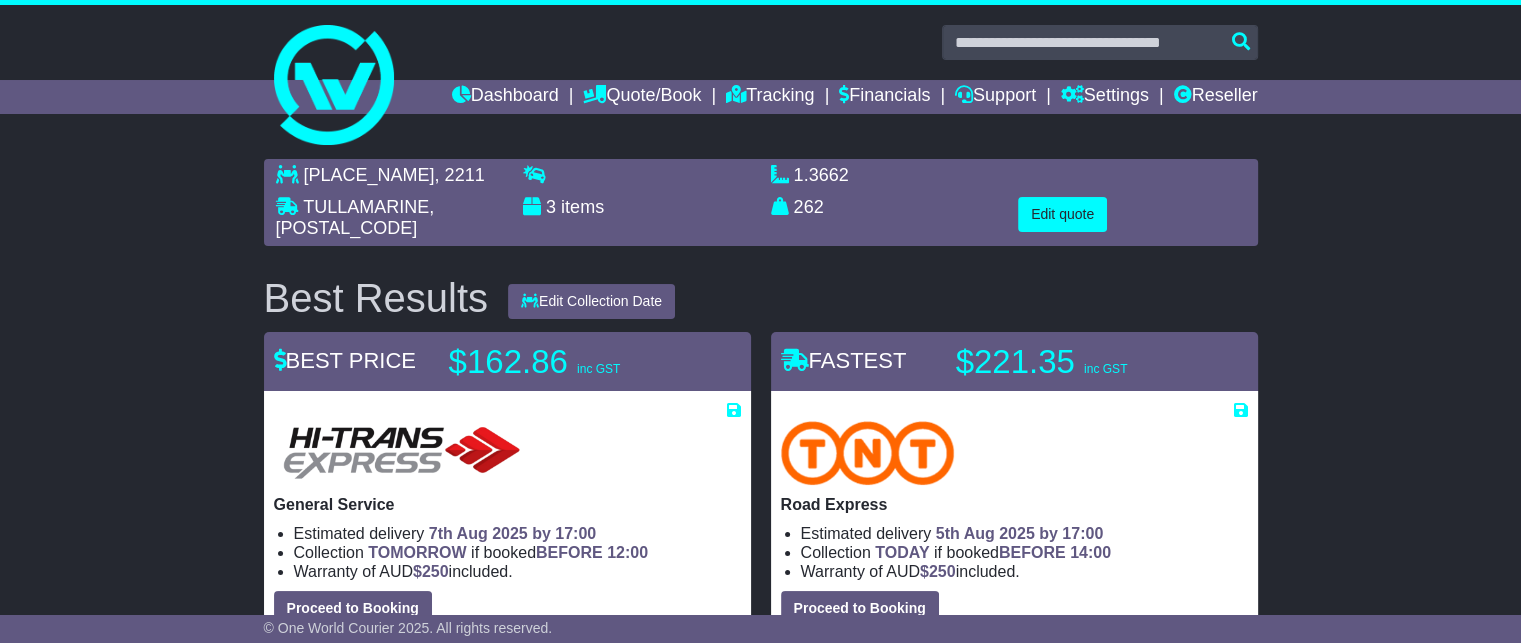 scroll, scrollTop: 100, scrollLeft: 0, axis: vertical 